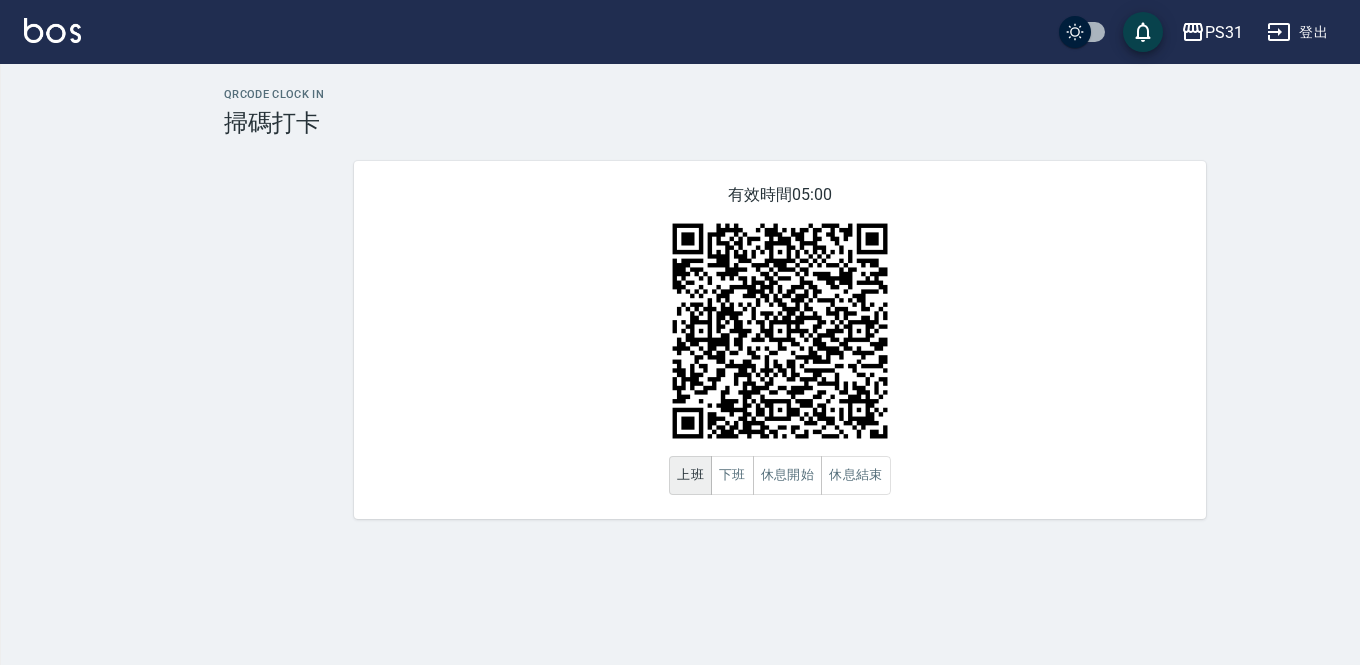 scroll, scrollTop: 0, scrollLeft: 0, axis: both 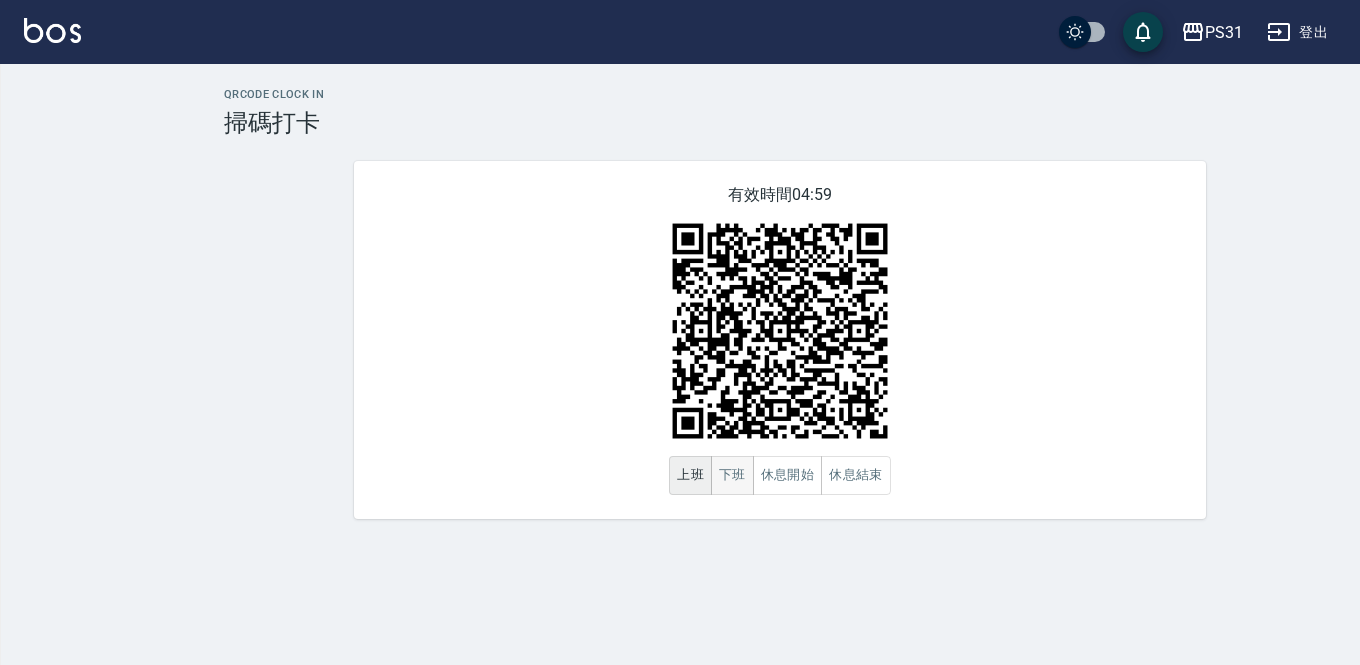 click on "下班" at bounding box center [732, 475] 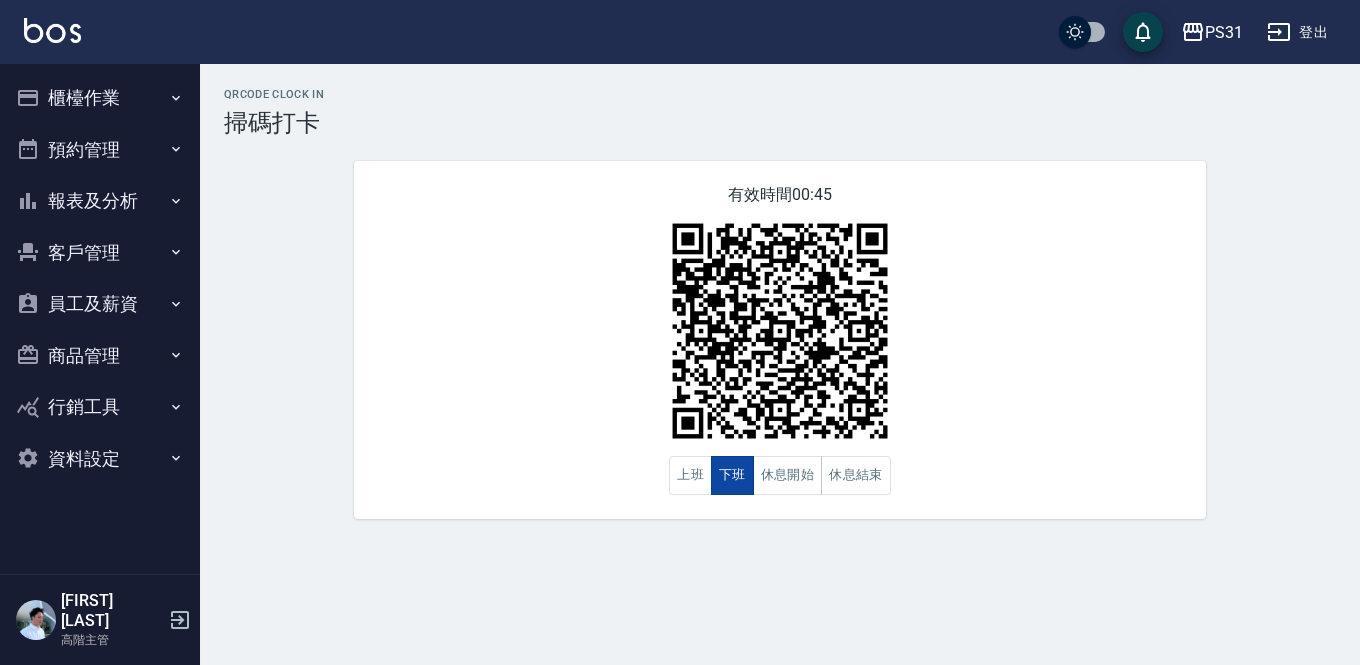 click on "下班" at bounding box center (732, 475) 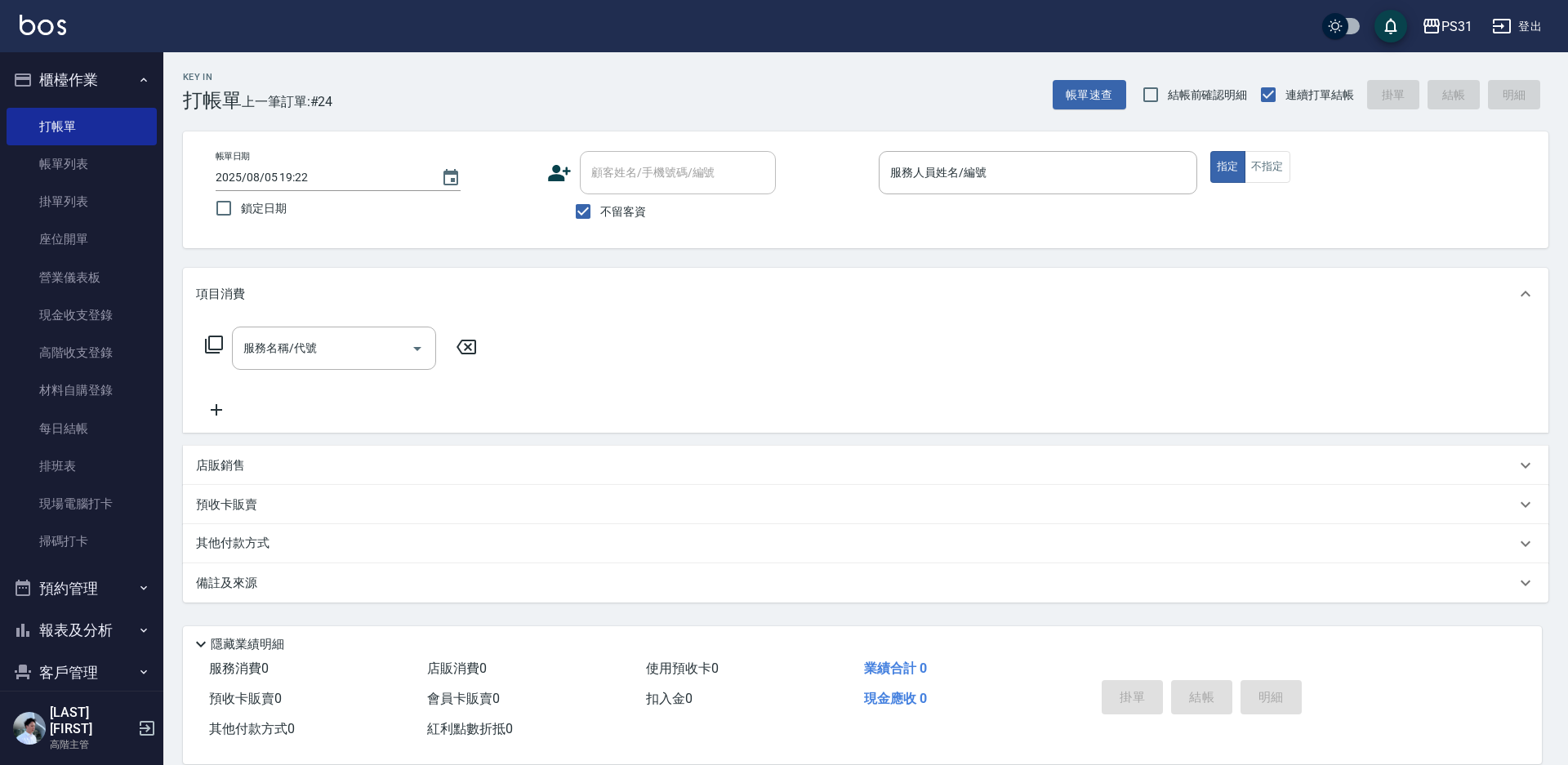 scroll, scrollTop: 0, scrollLeft: 0, axis: both 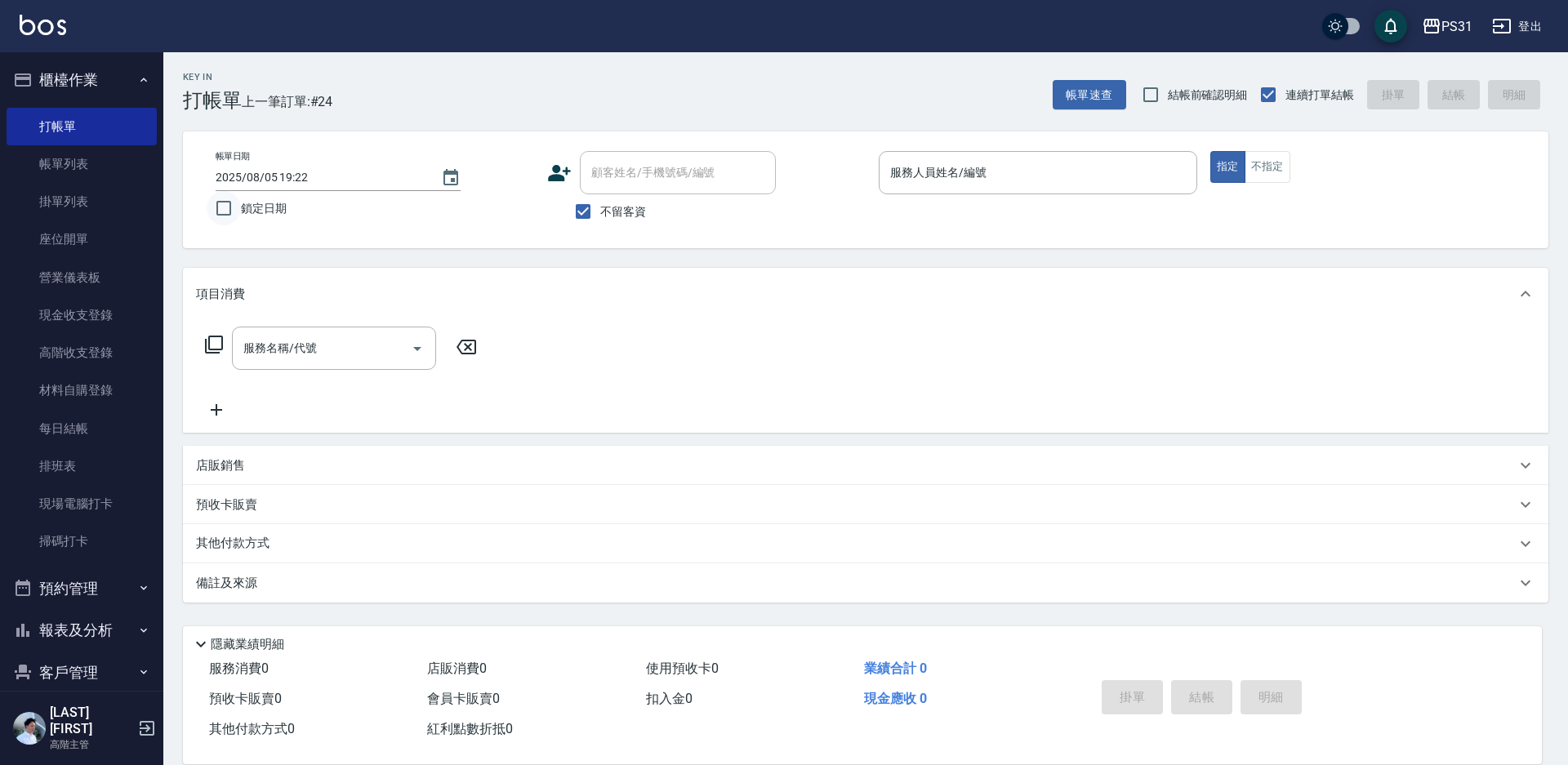 drag, startPoint x: 0, startPoint y: 0, endPoint x: 228, endPoint y: 207, distance: 307.9497 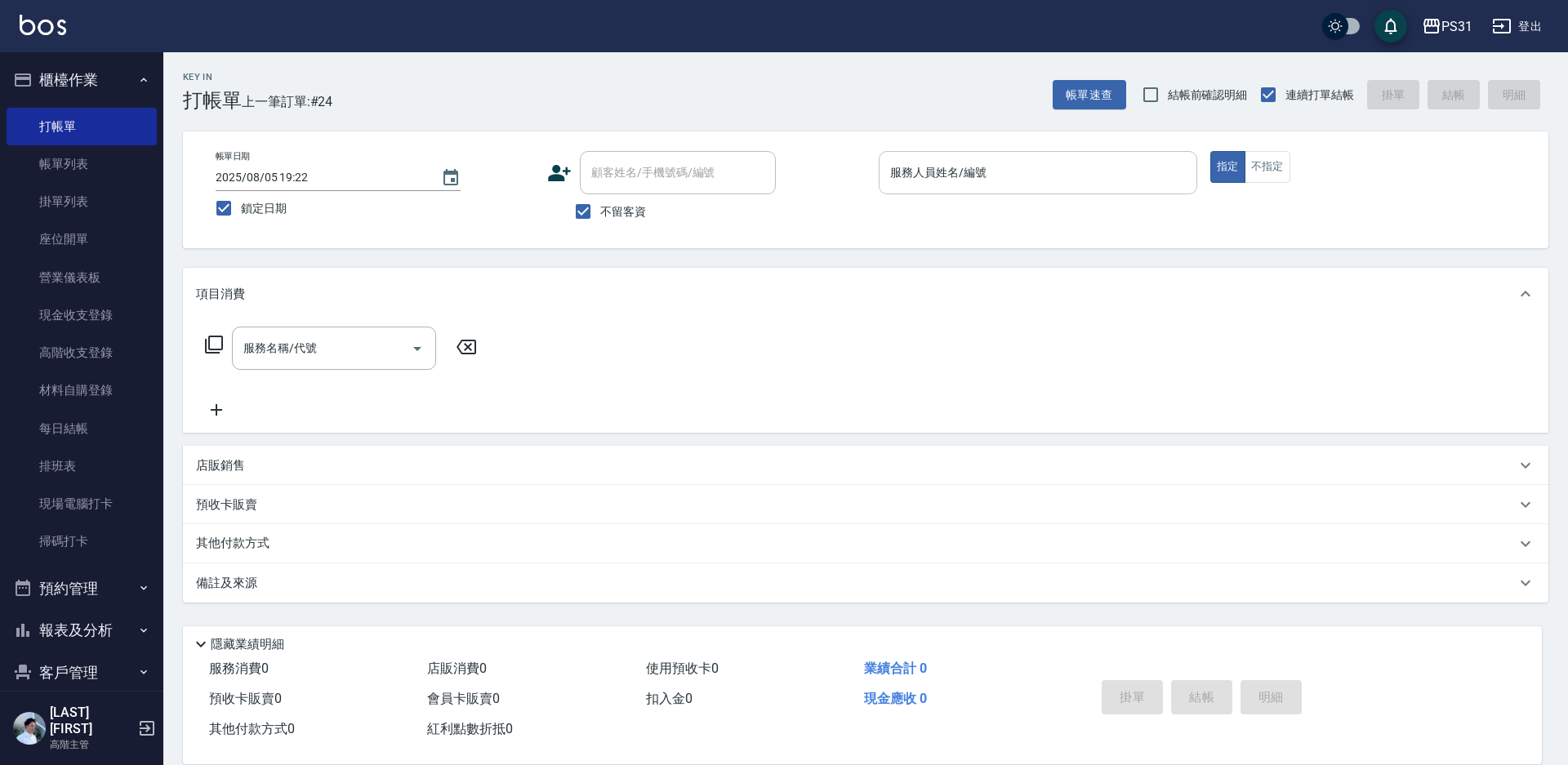 click on "服務人員姓名/編號" at bounding box center (1038, 172) 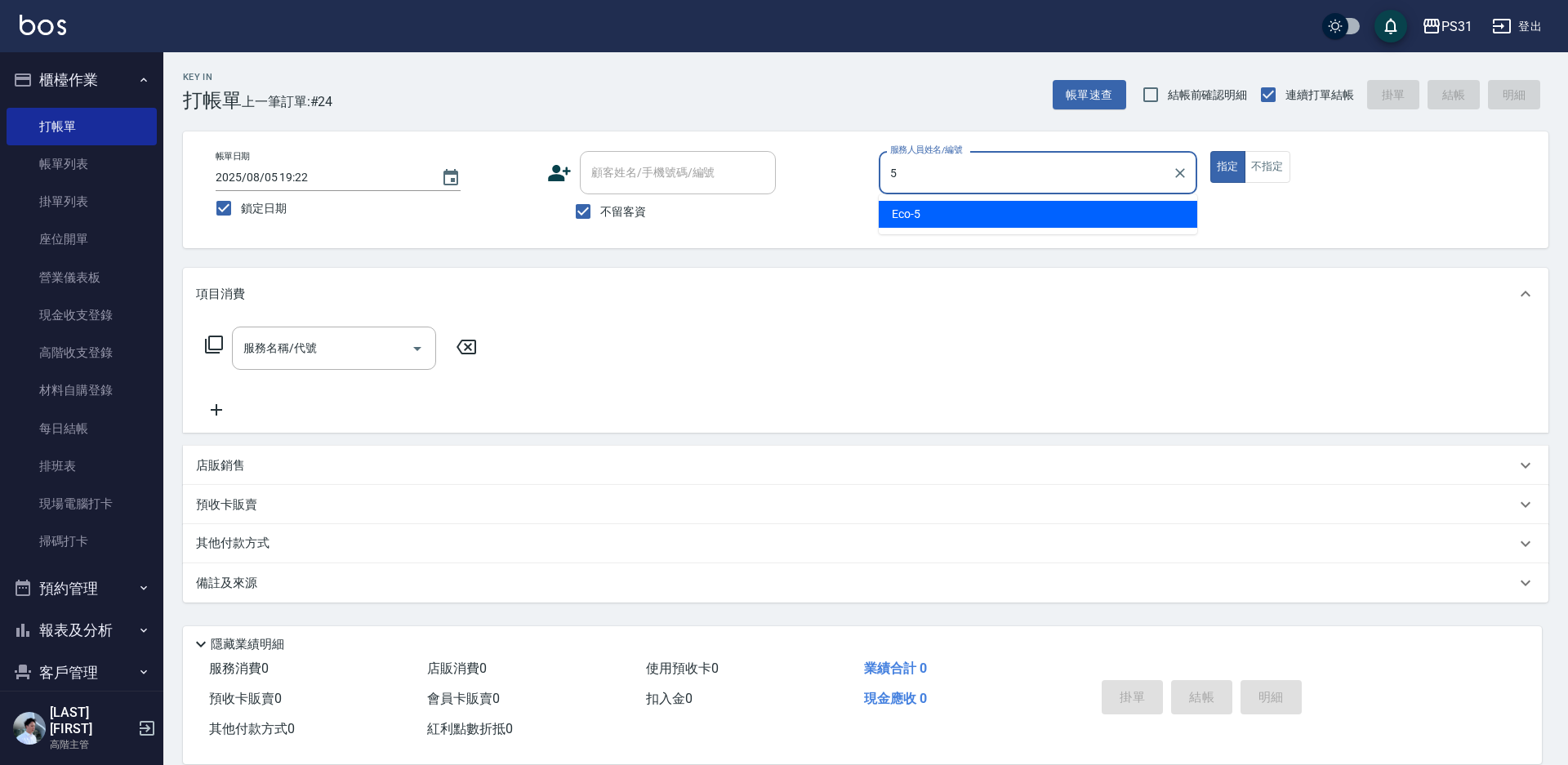 type on "5" 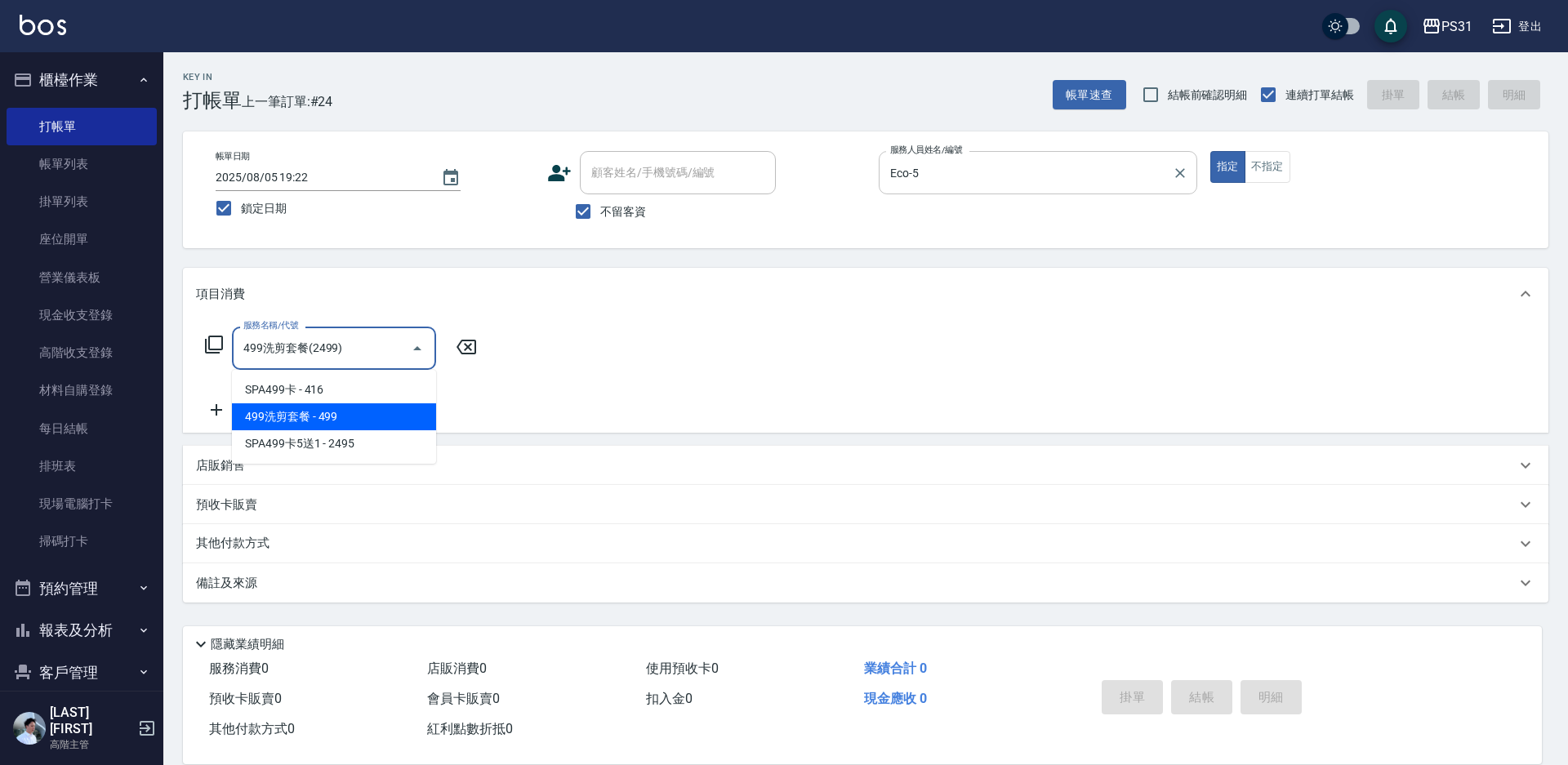 type on "499洗剪套餐(2499)" 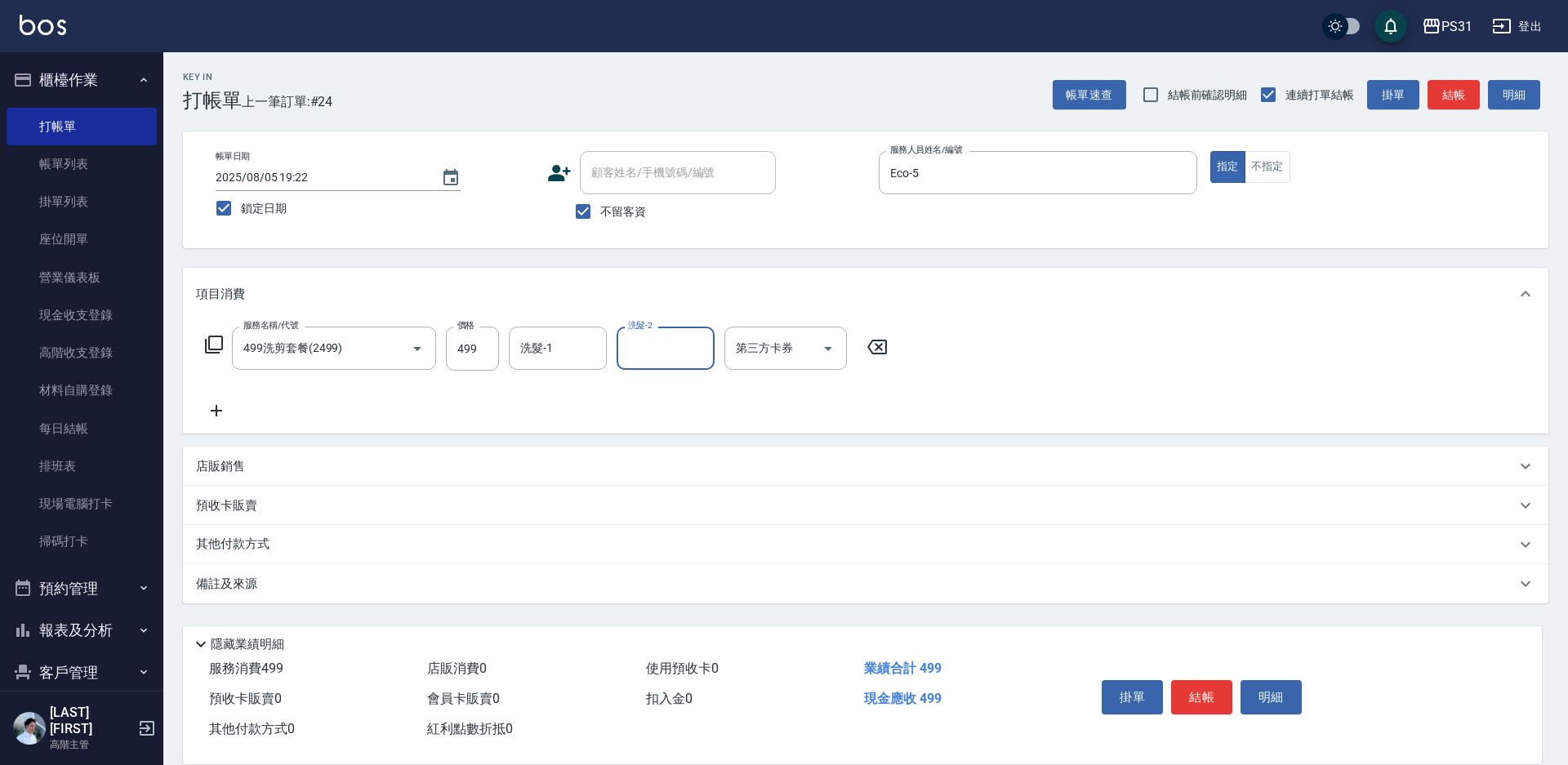 click on "服務名稱/代號 499洗剪套餐(2499) 服務名稱/代號 價格 499 價格 洗髮-1 洗髮-1 洗髮-2 洗髮-2 第三方卡券 第三方卡券" at bounding box center (866, 376) 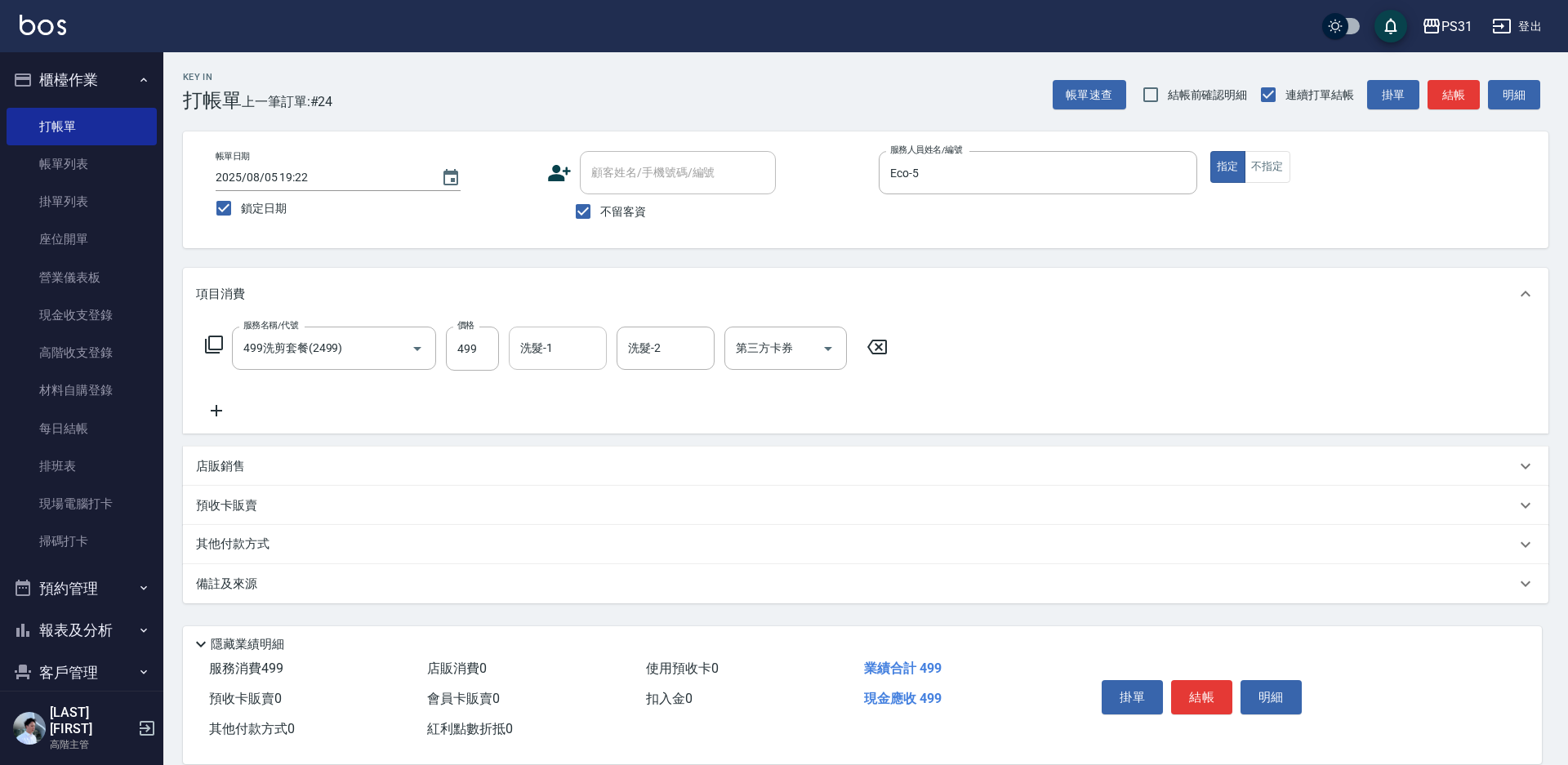 click on "洗髮-1" at bounding box center (558, 348) 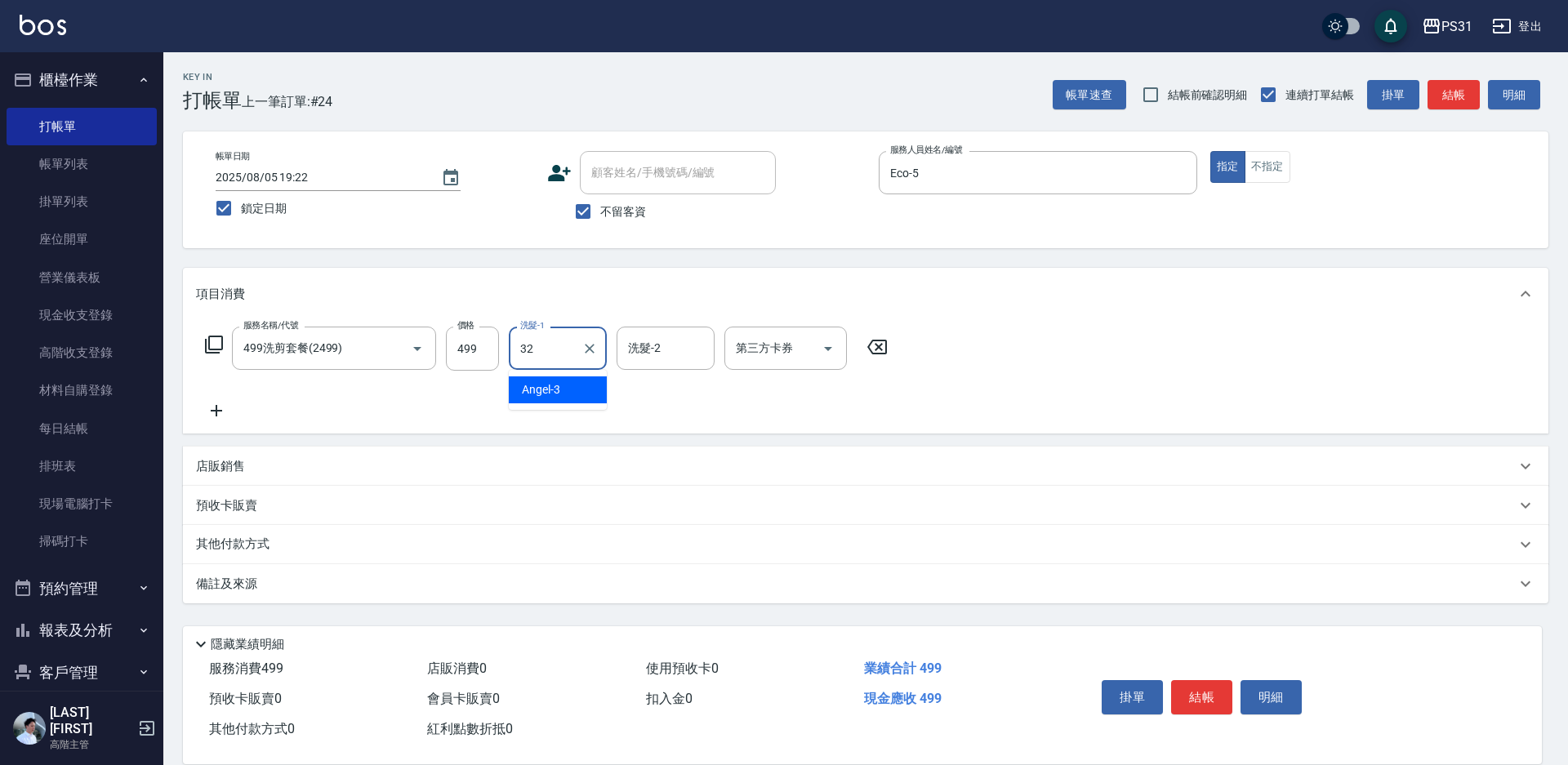 type on "陳聖軒-32" 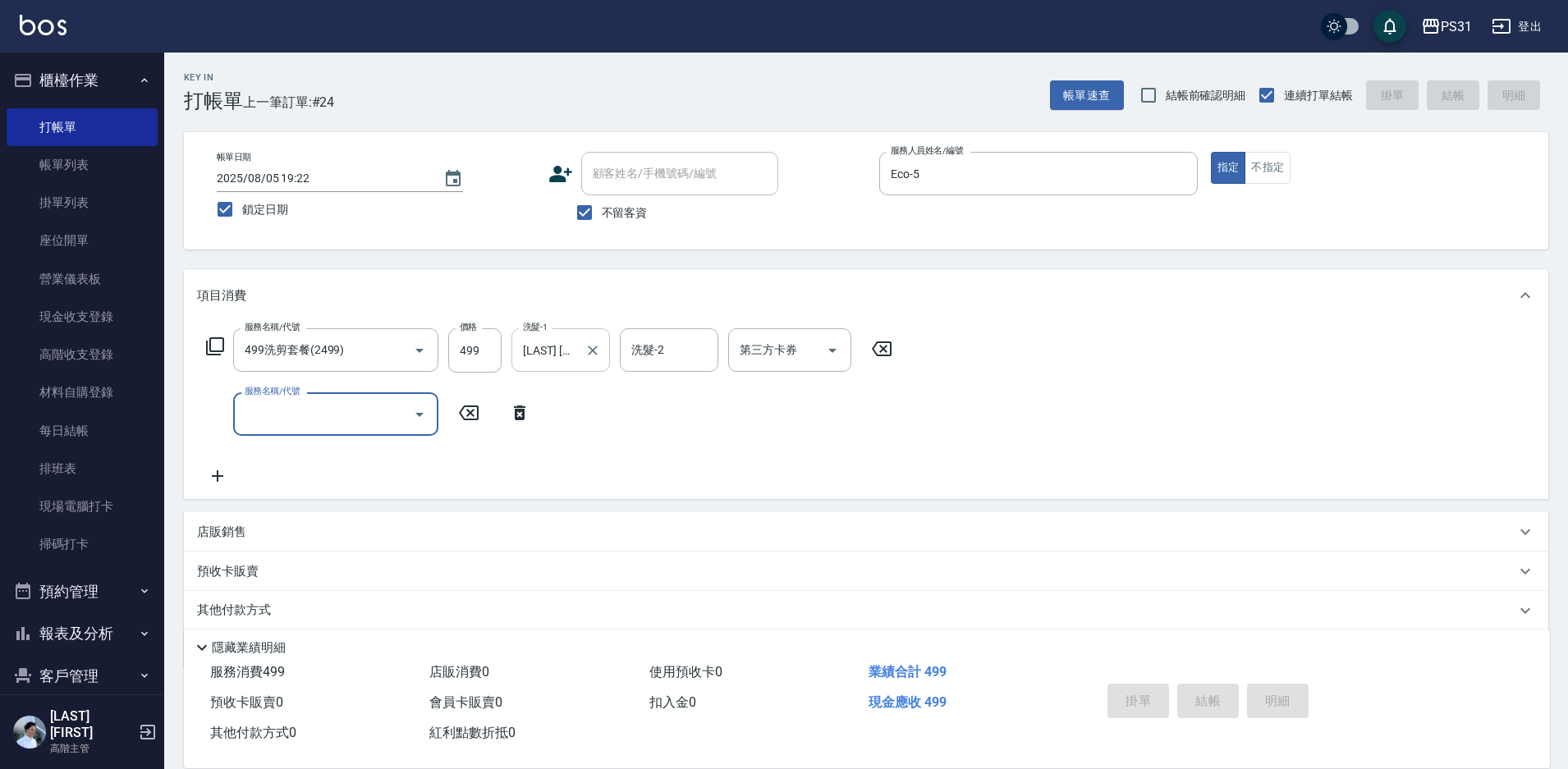 type 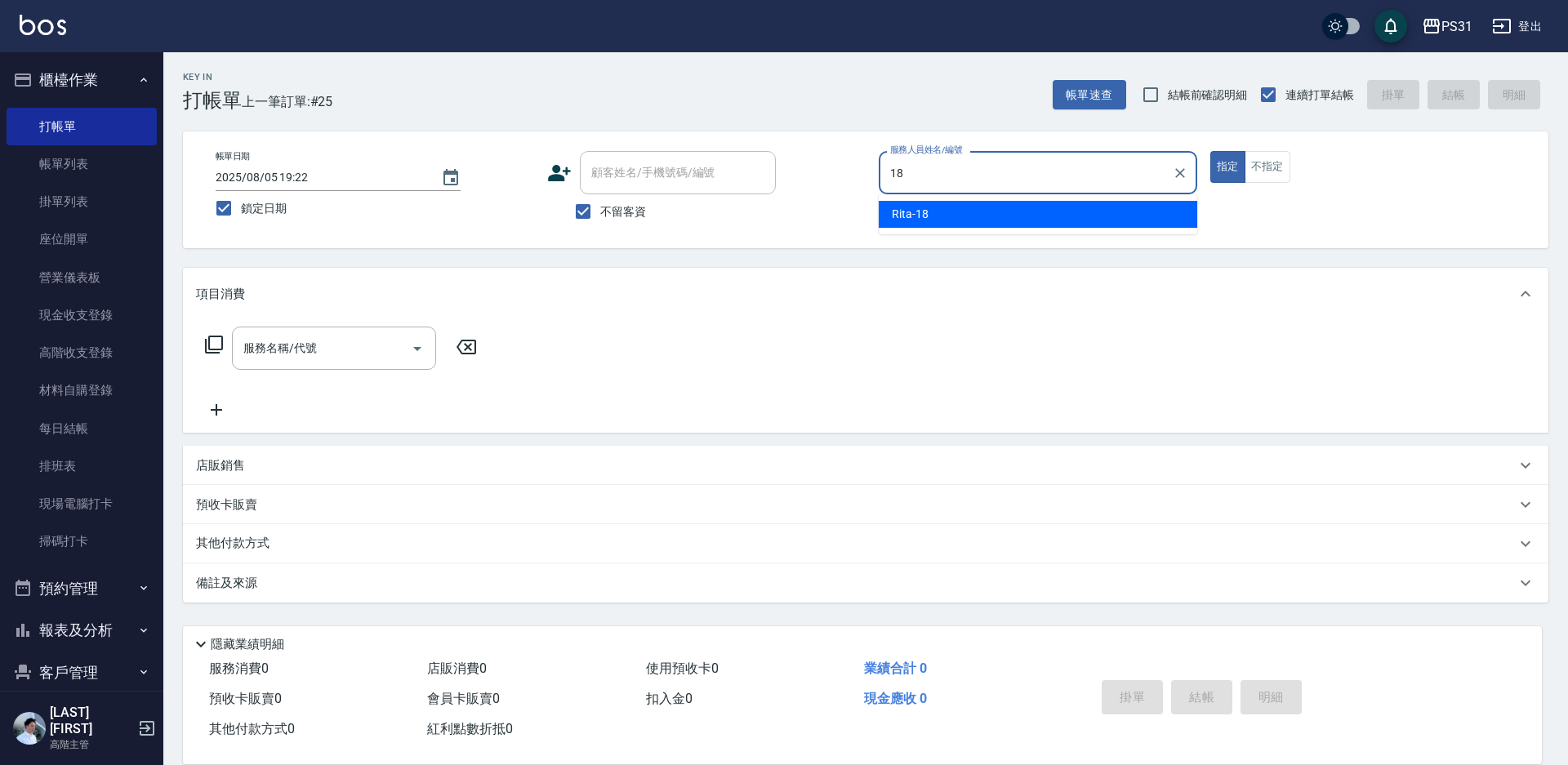 type on "Rita-18" 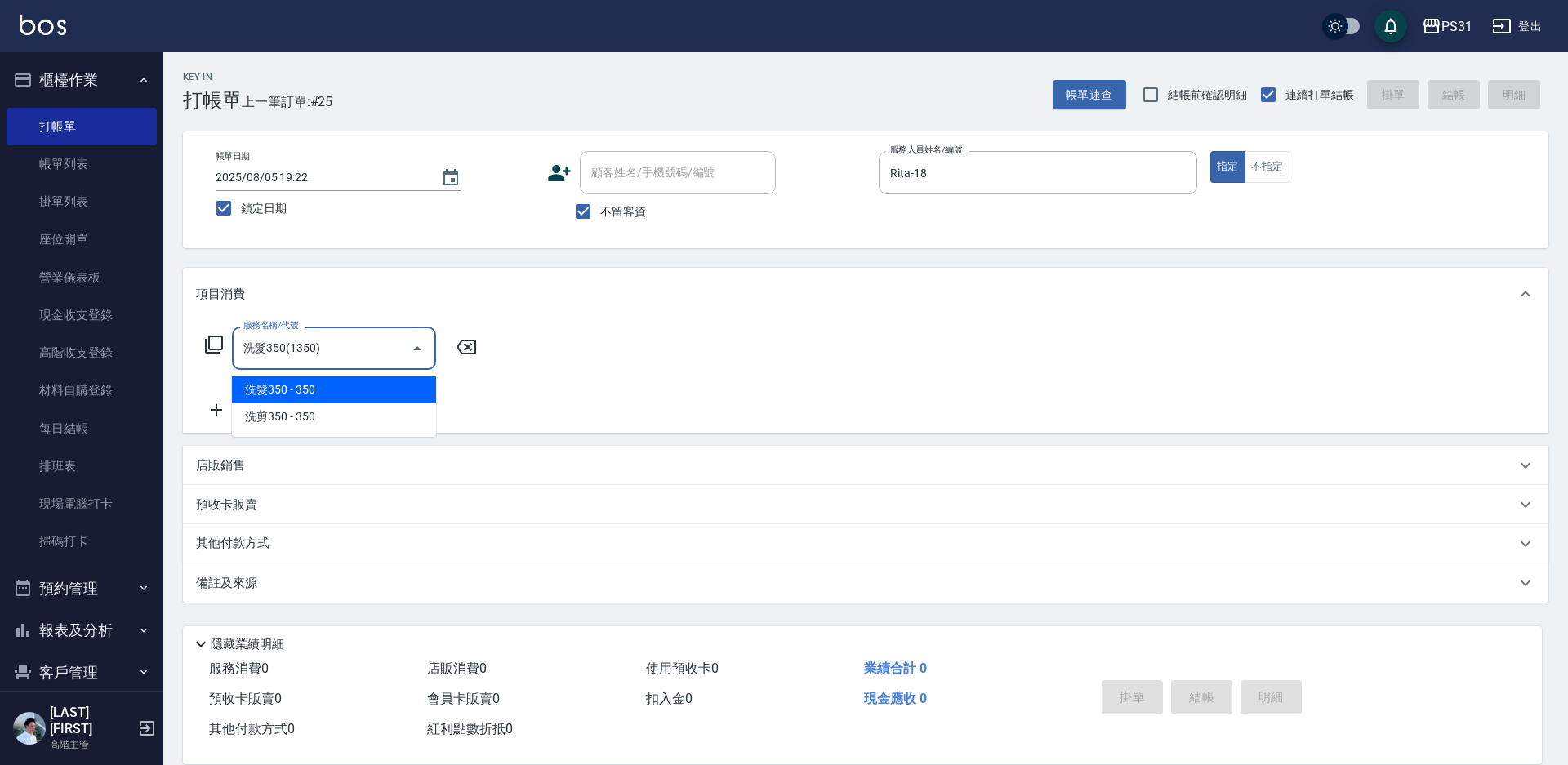 type on "洗髮350(1350)" 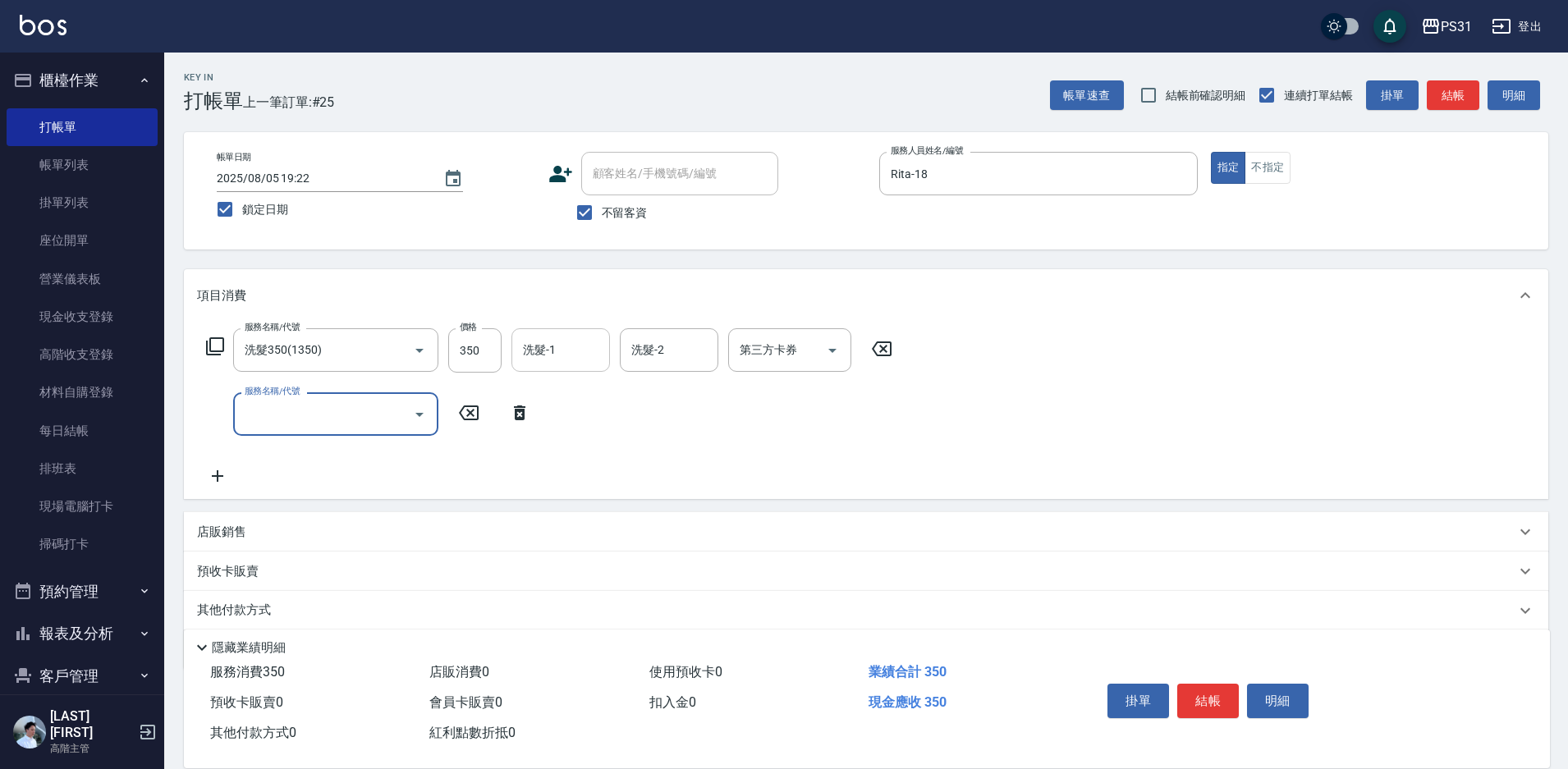 click on "洗髮-1 洗髮-1" at bounding box center [561, 350] 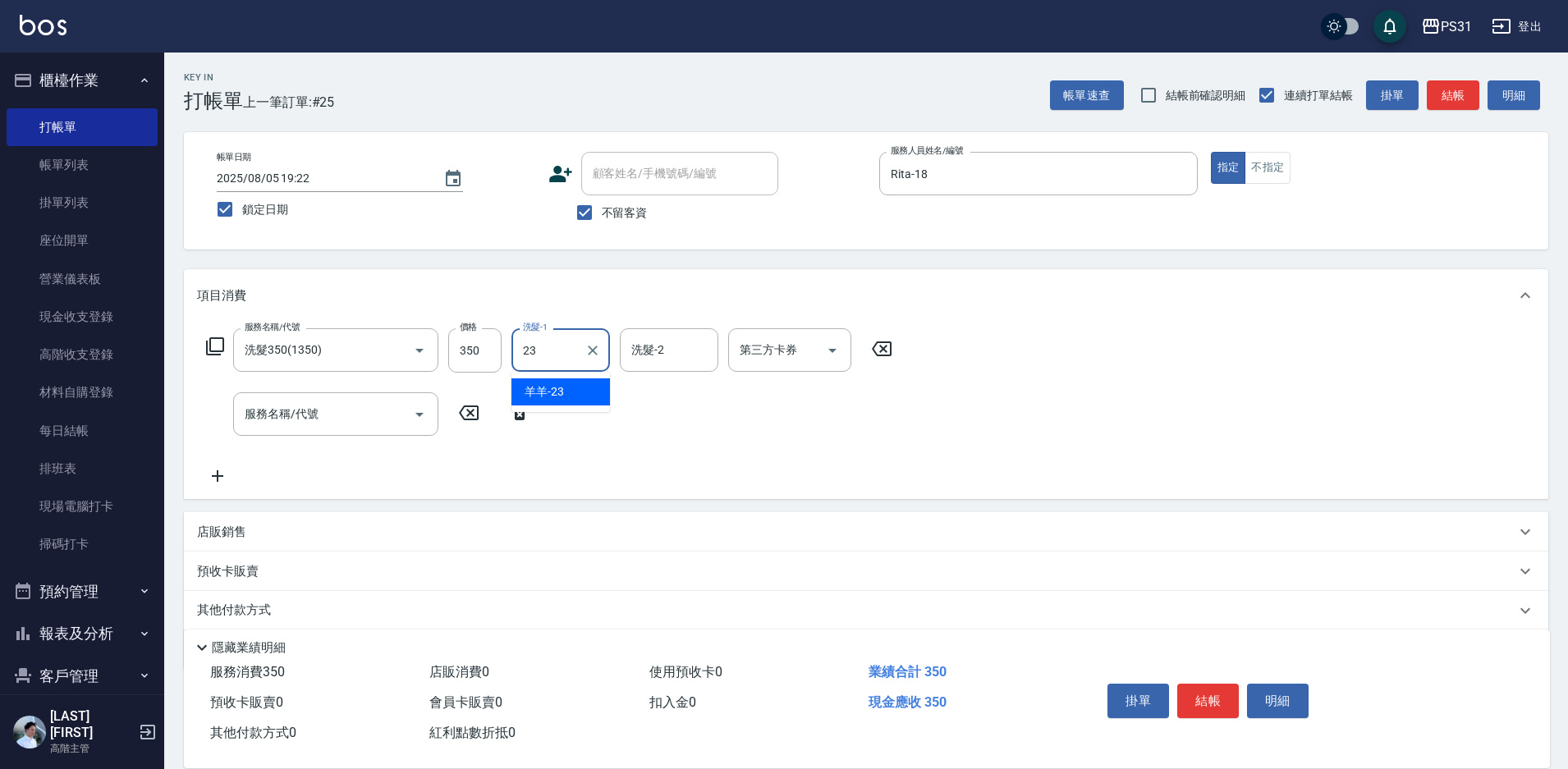 type on "羊羊-23" 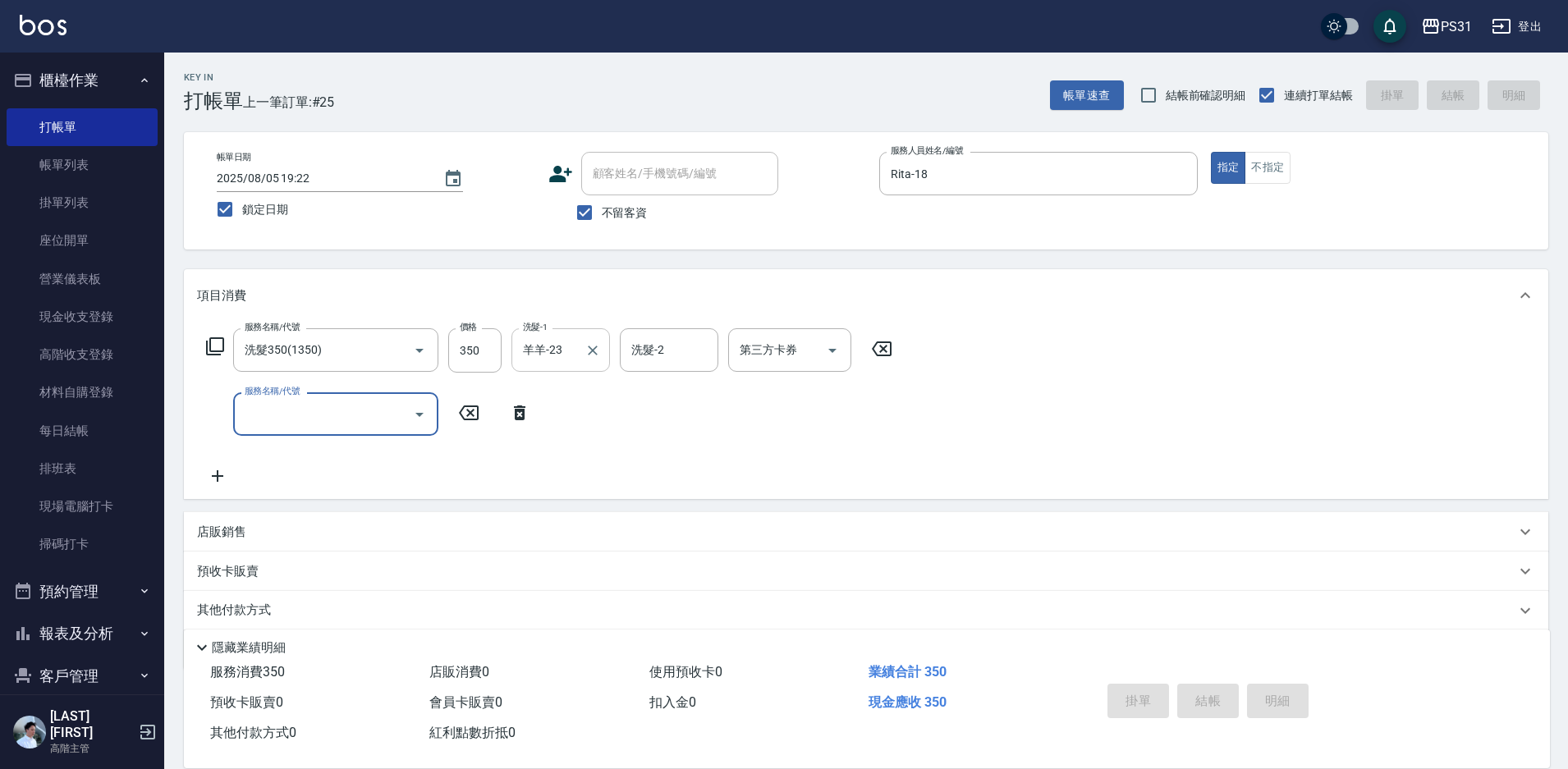 type 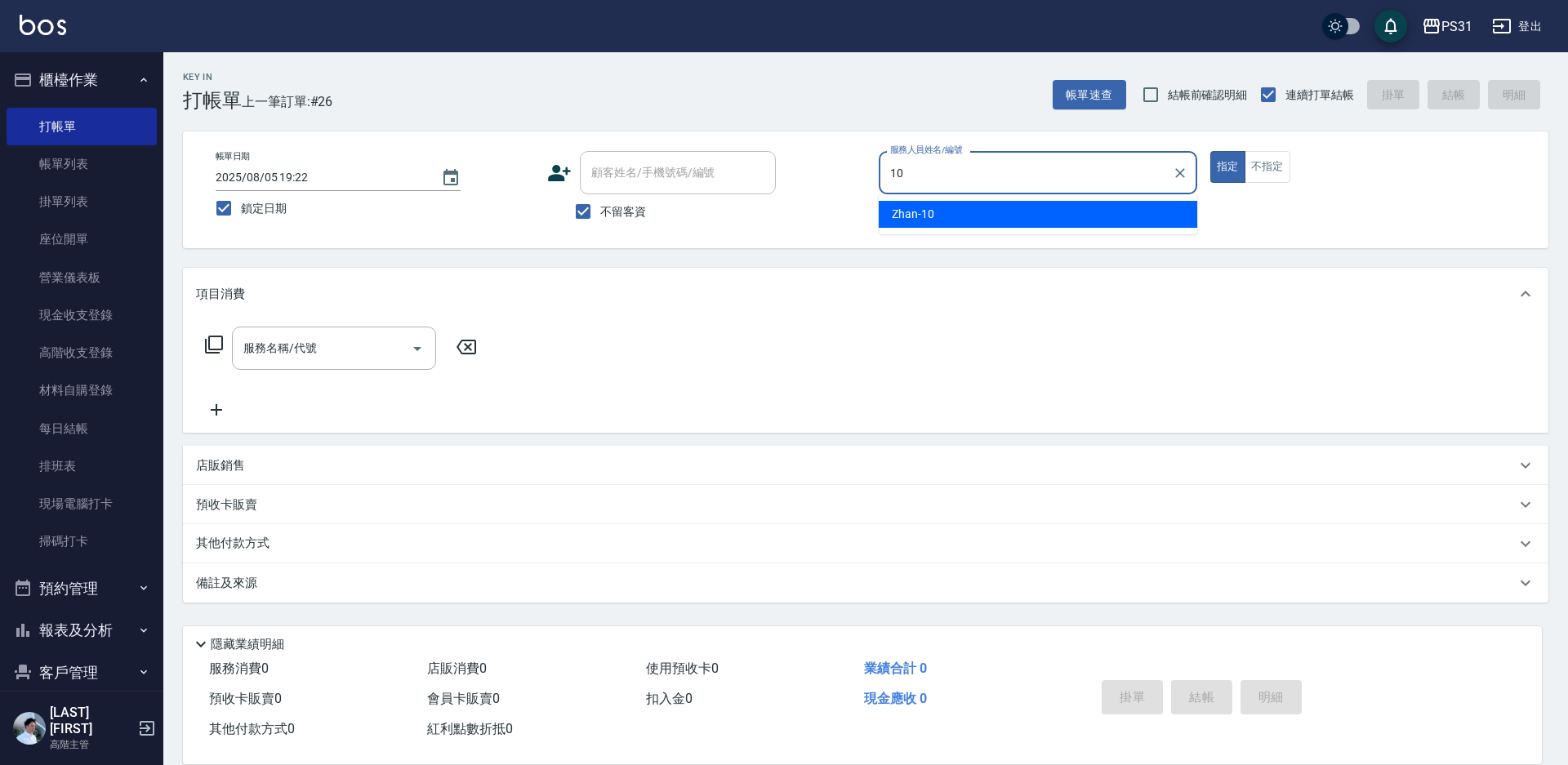 type on "Zhan-10" 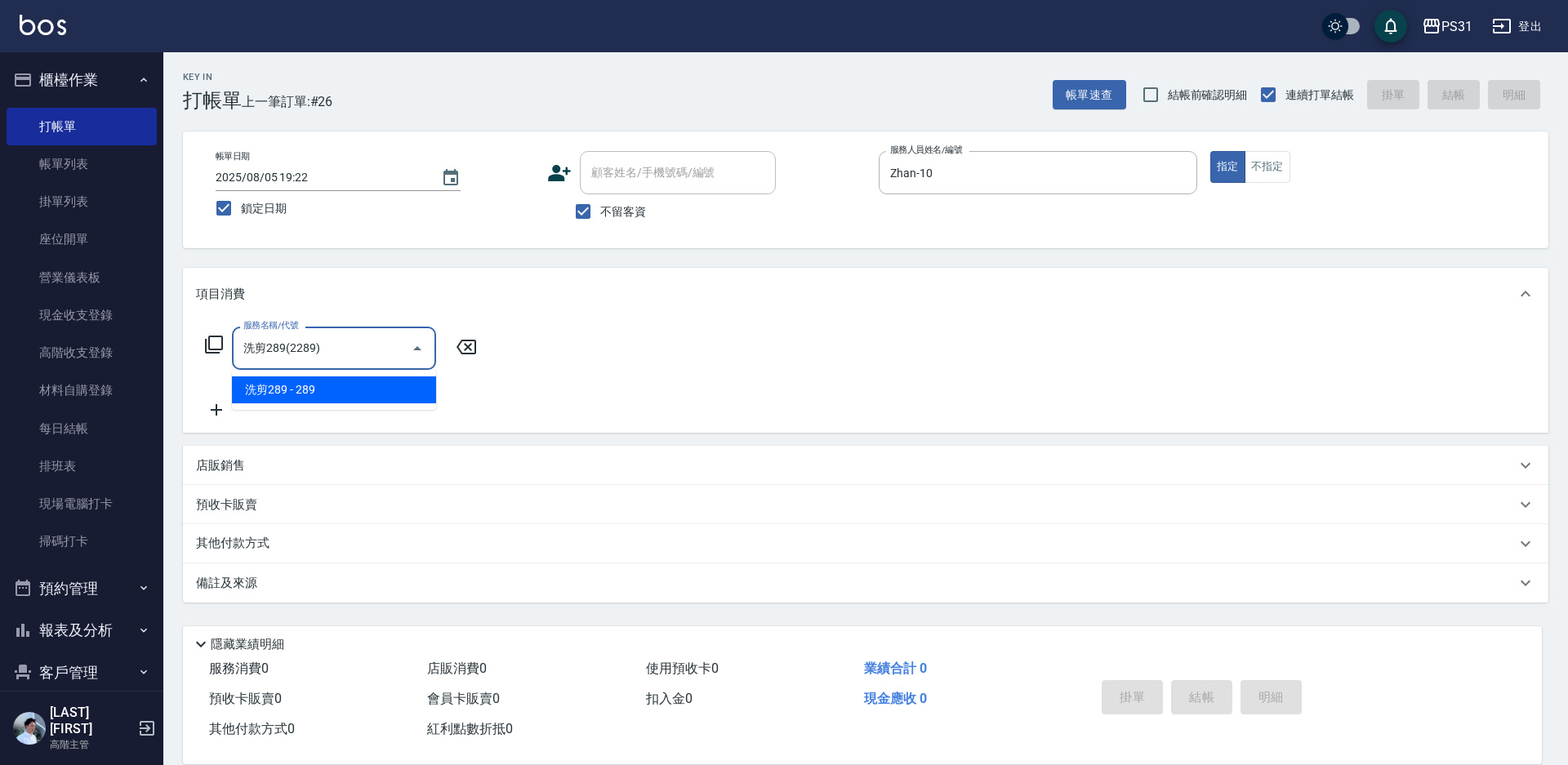 type on "洗剪289(2289)" 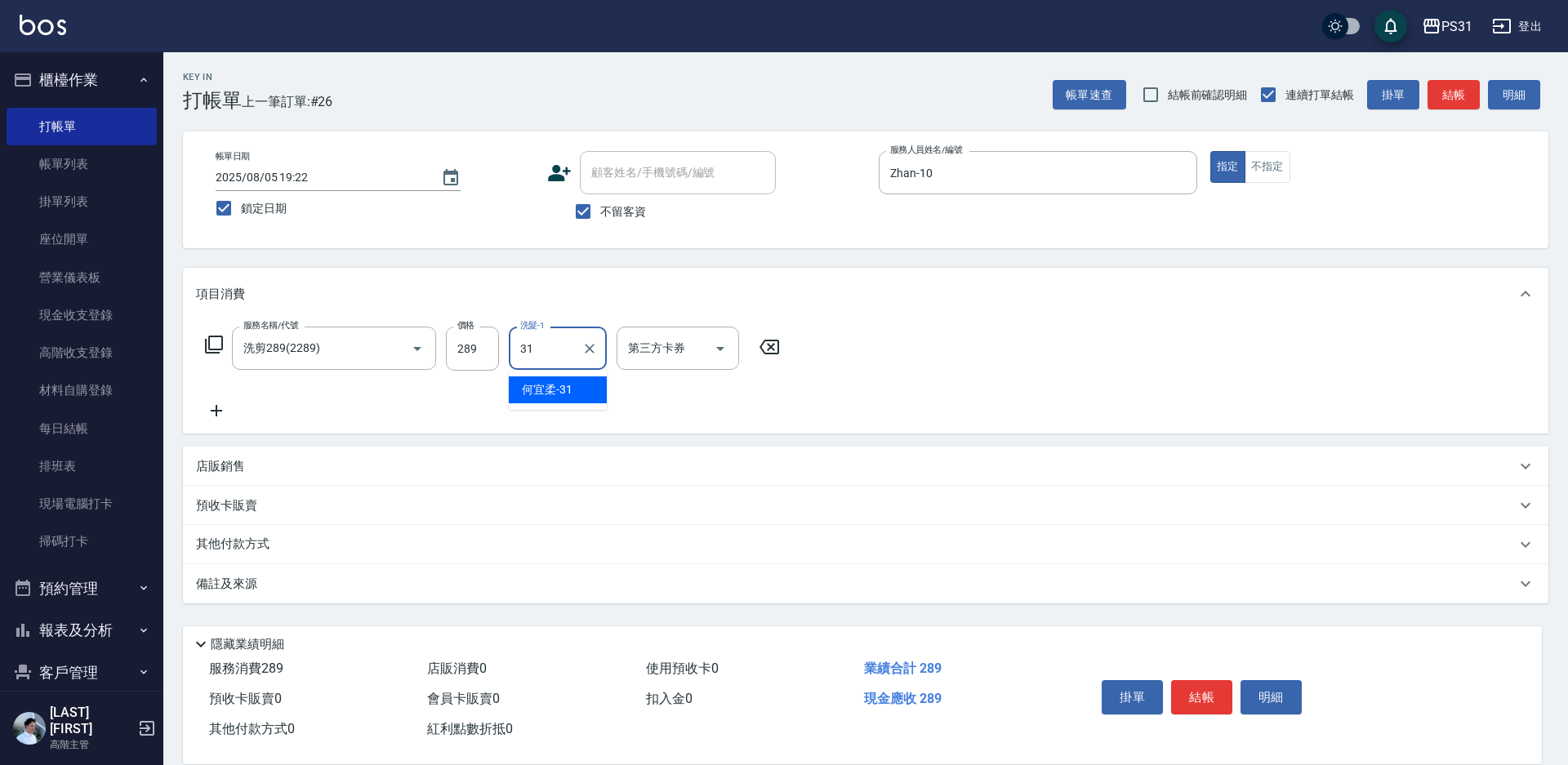 type on "何宜柔-31" 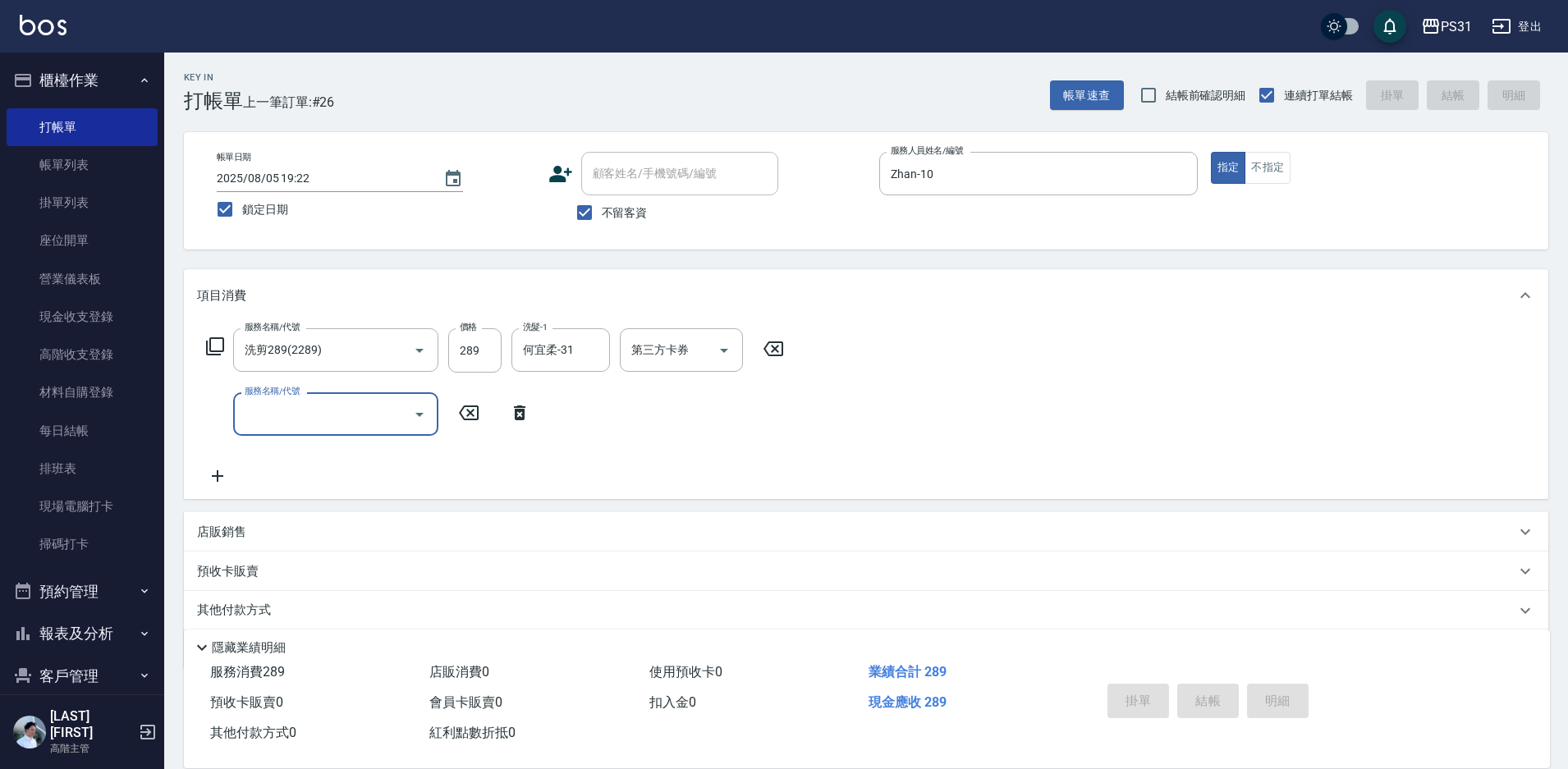 type 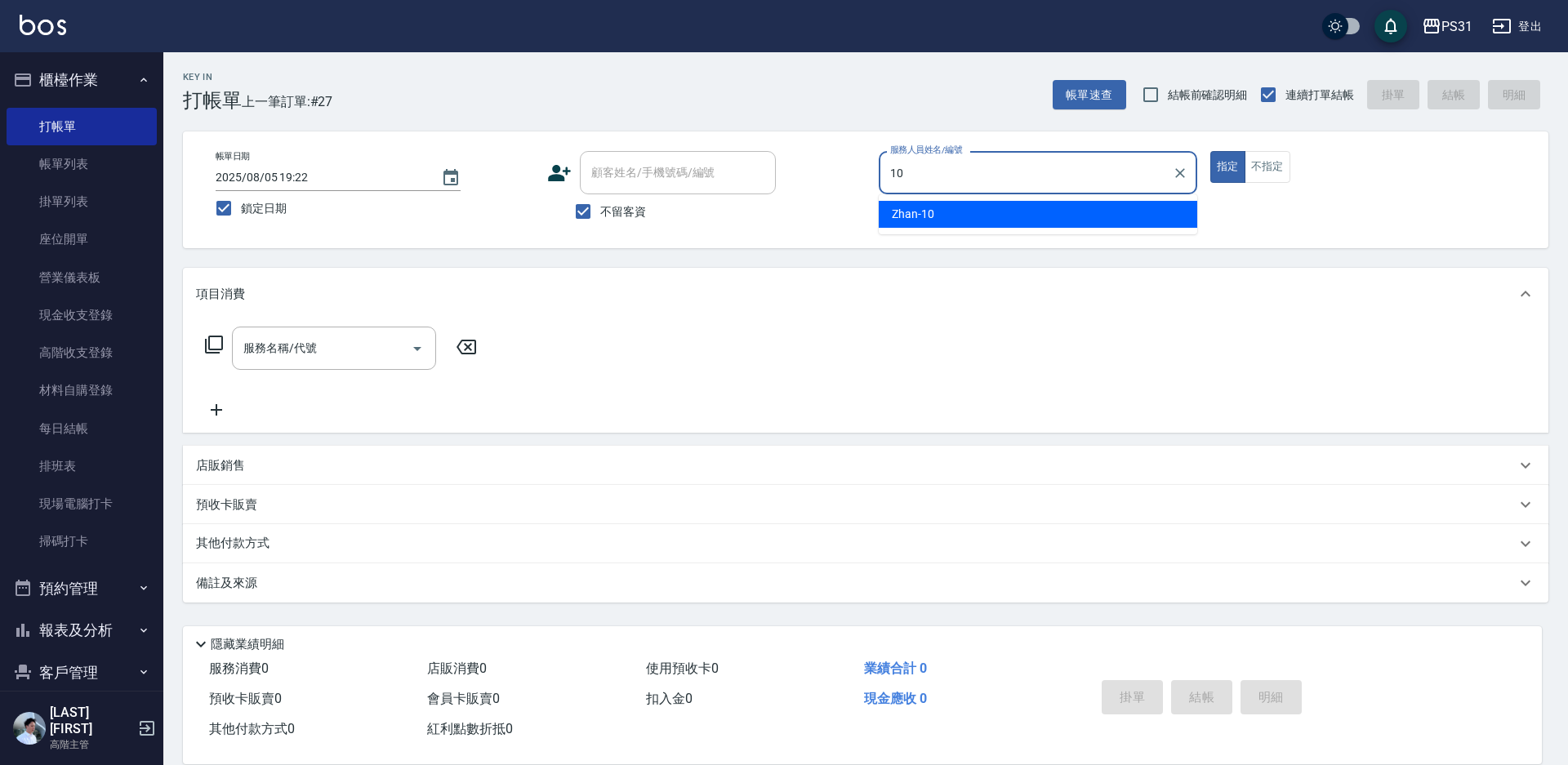 type on "Zhan-10" 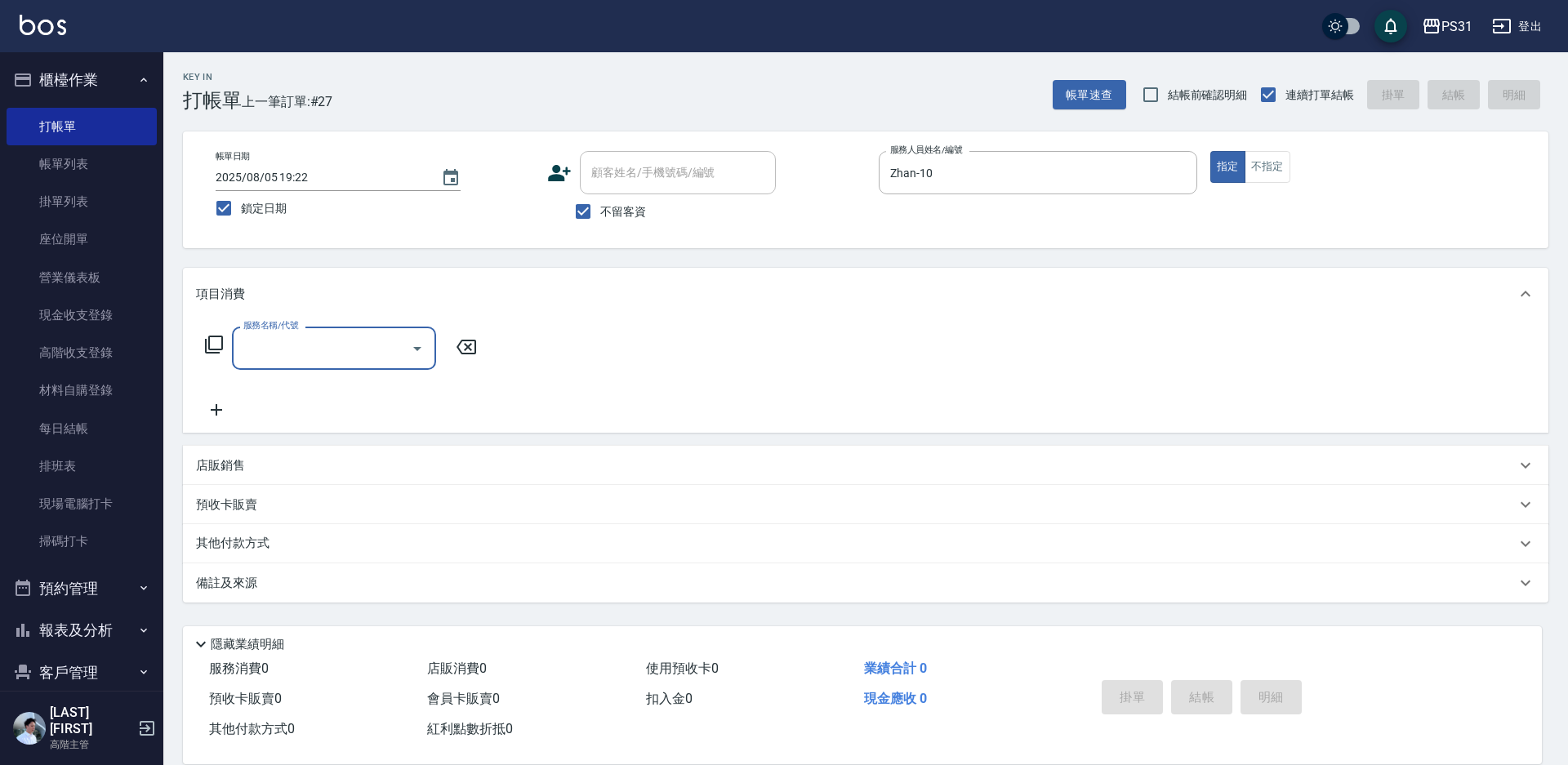 click on "店販銷售" at bounding box center (856, 465) 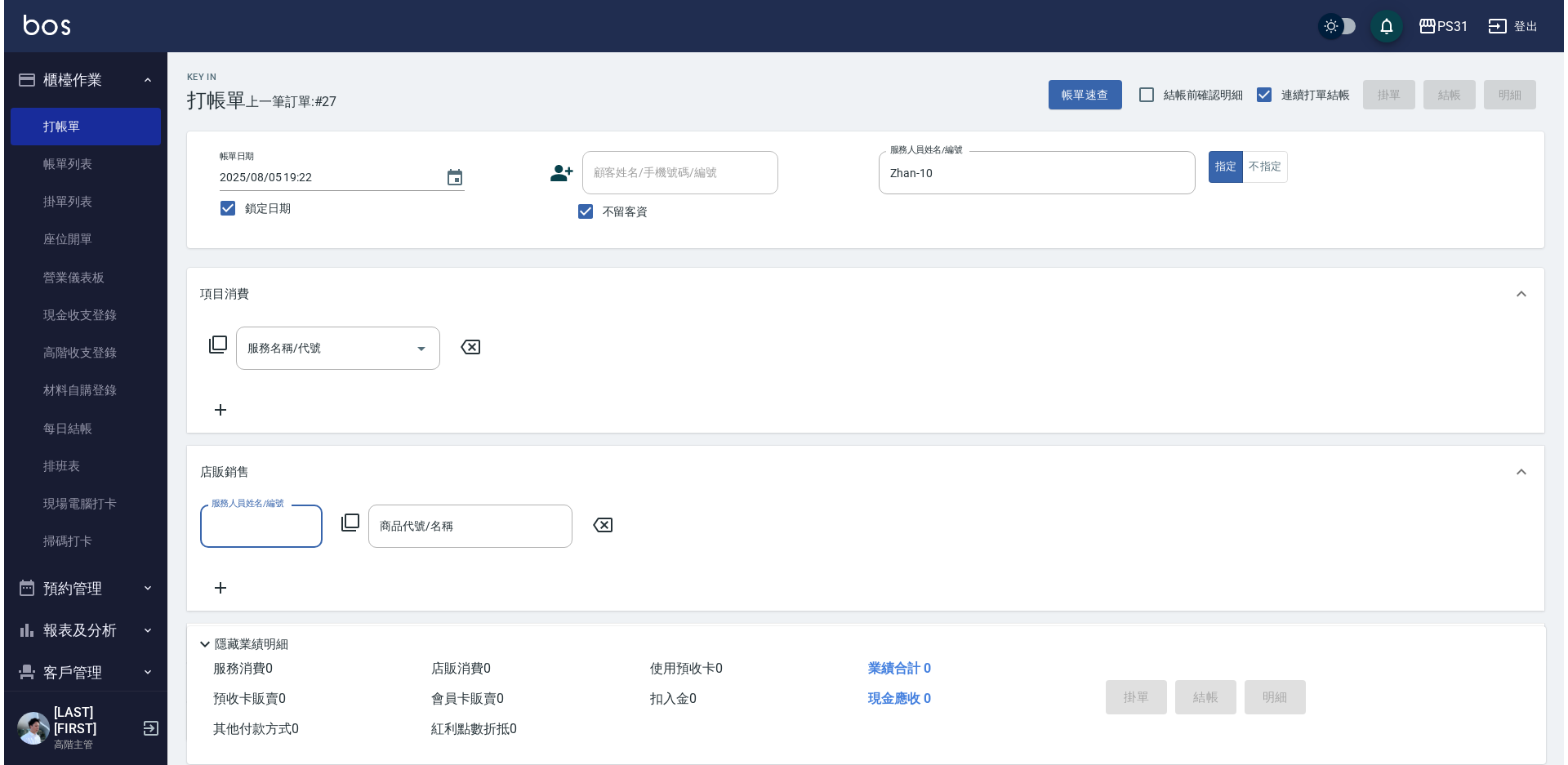 scroll, scrollTop: 0, scrollLeft: 0, axis: both 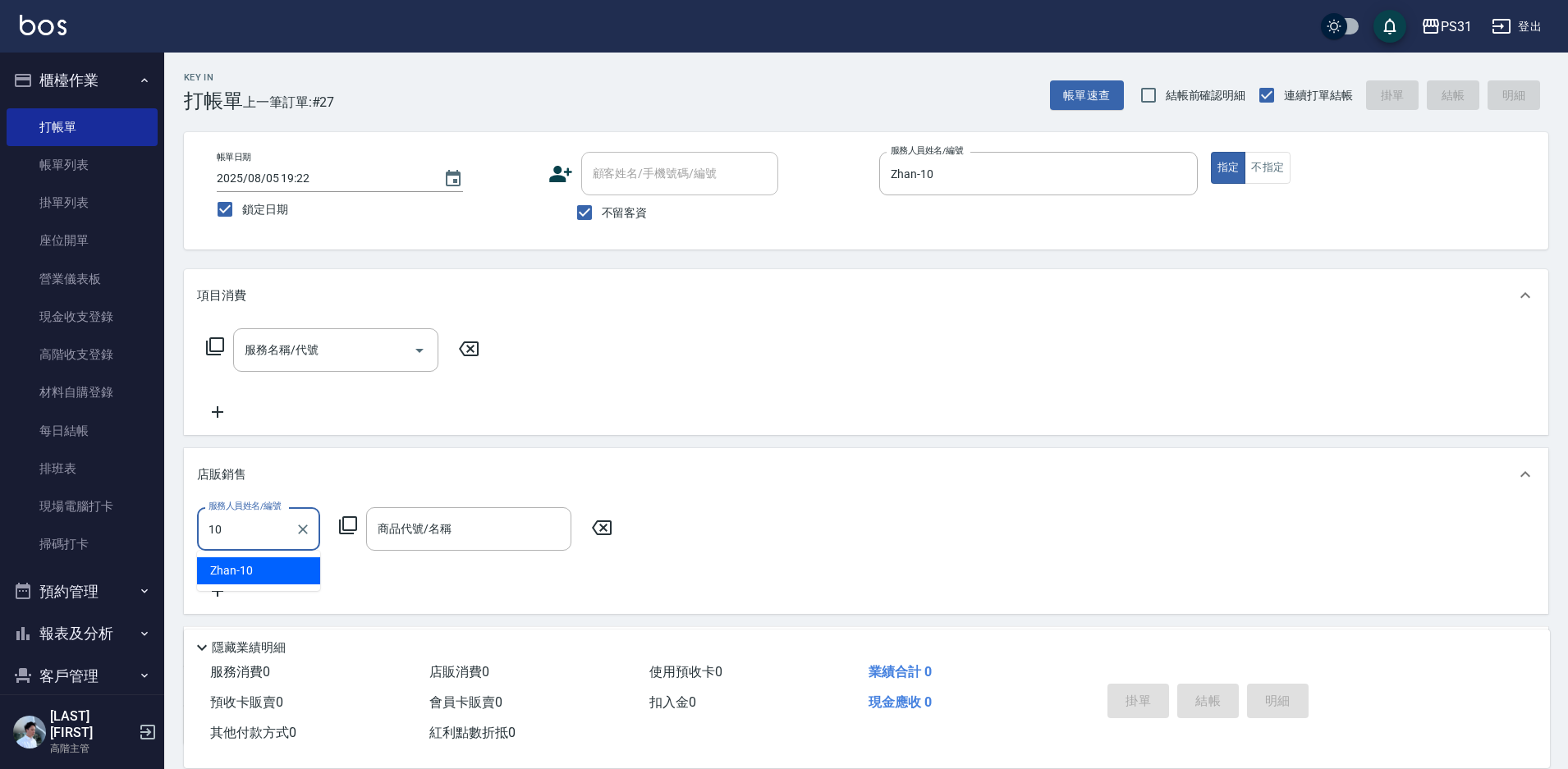type on "Zhan-10" 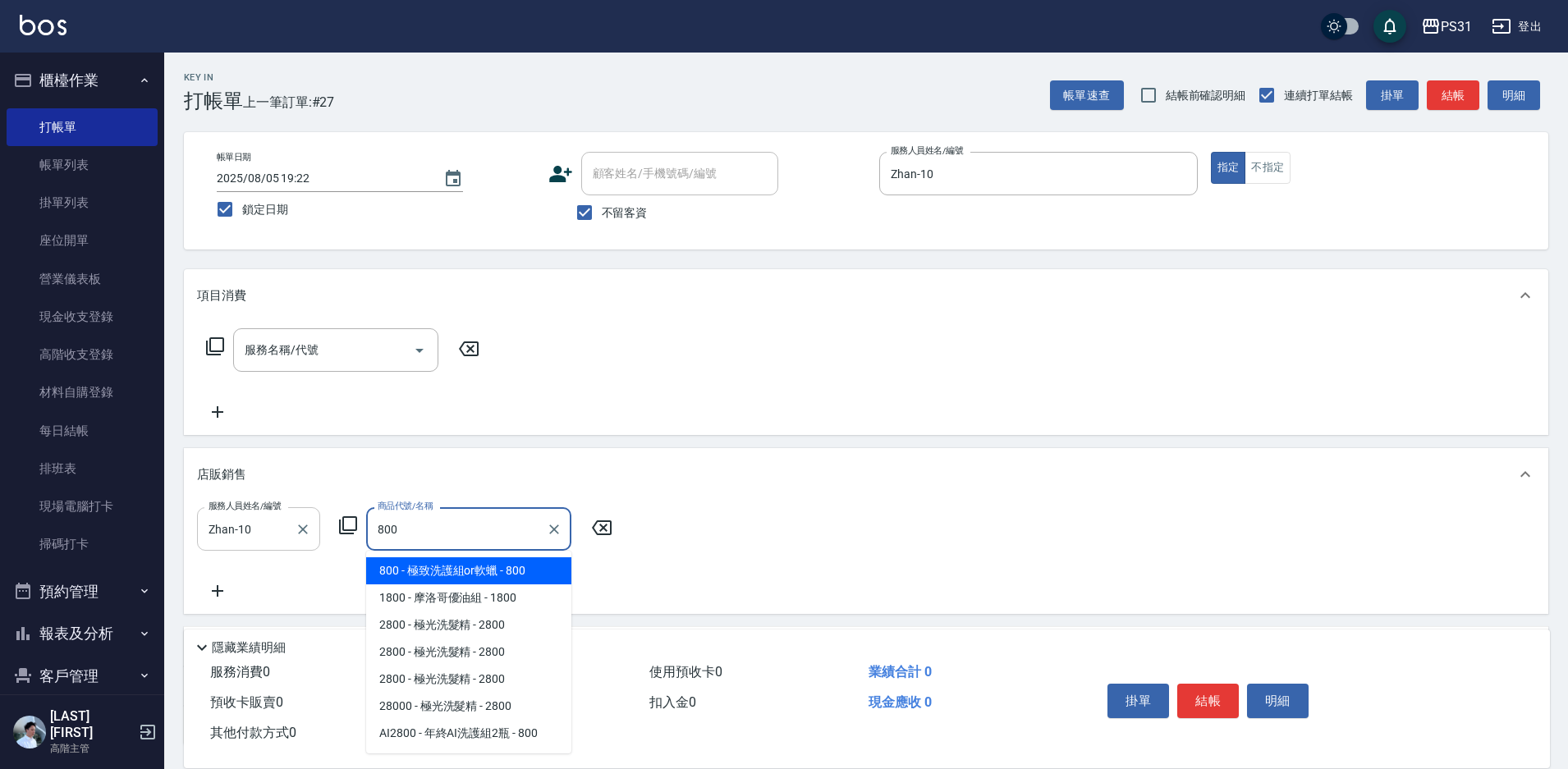 type on "極致洗護組or軟蠟" 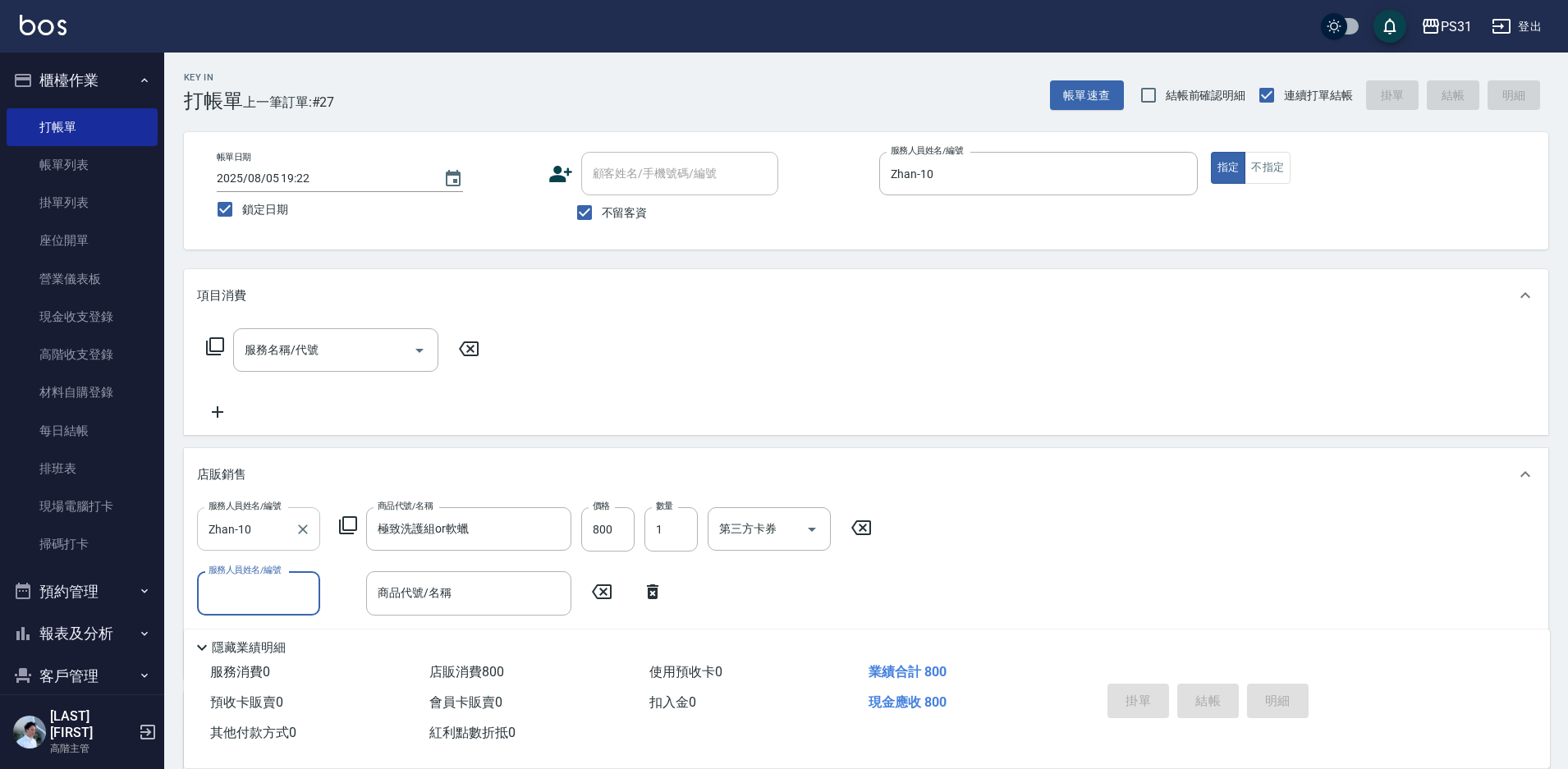 type 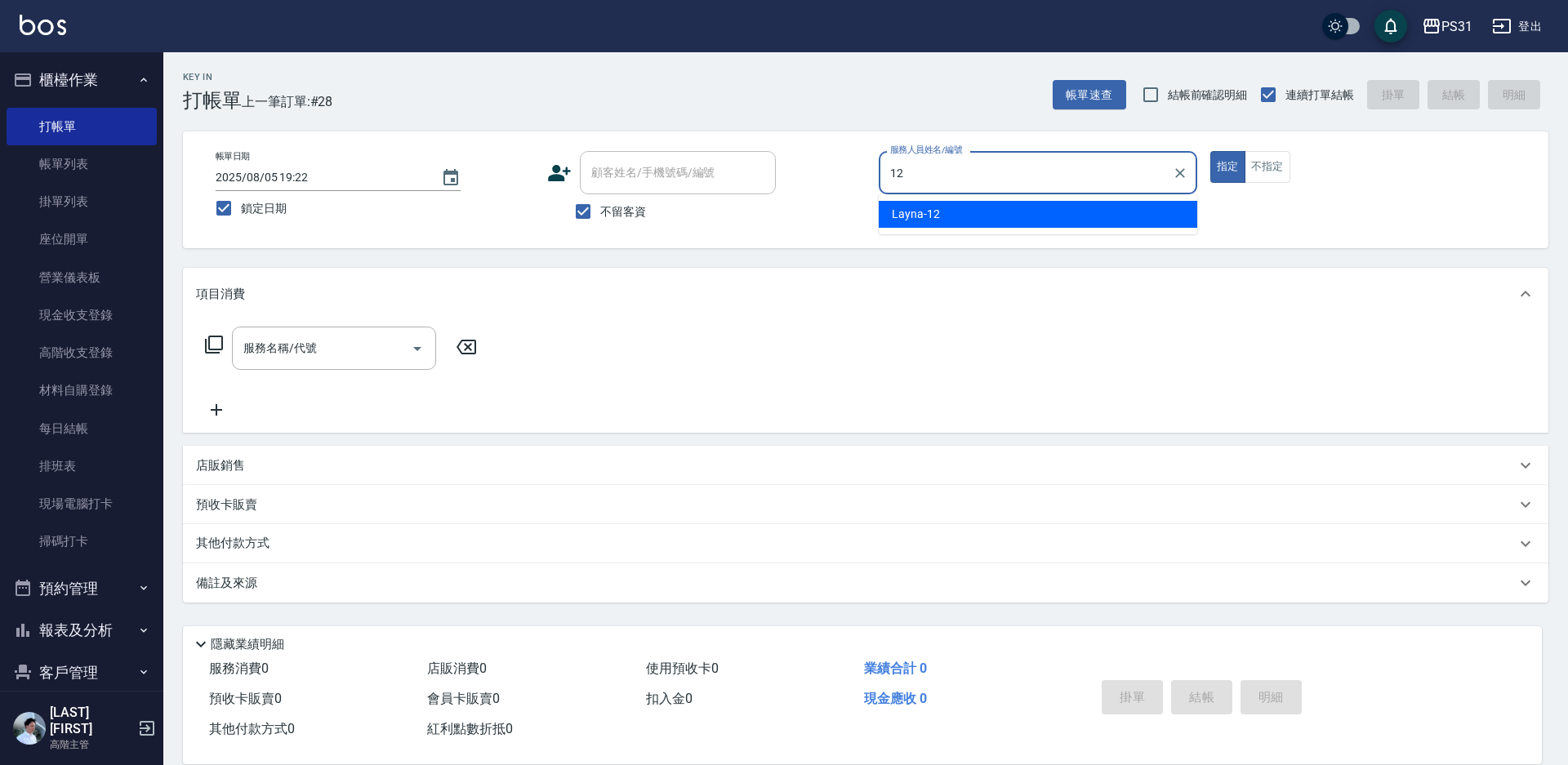 type on "Layna-12" 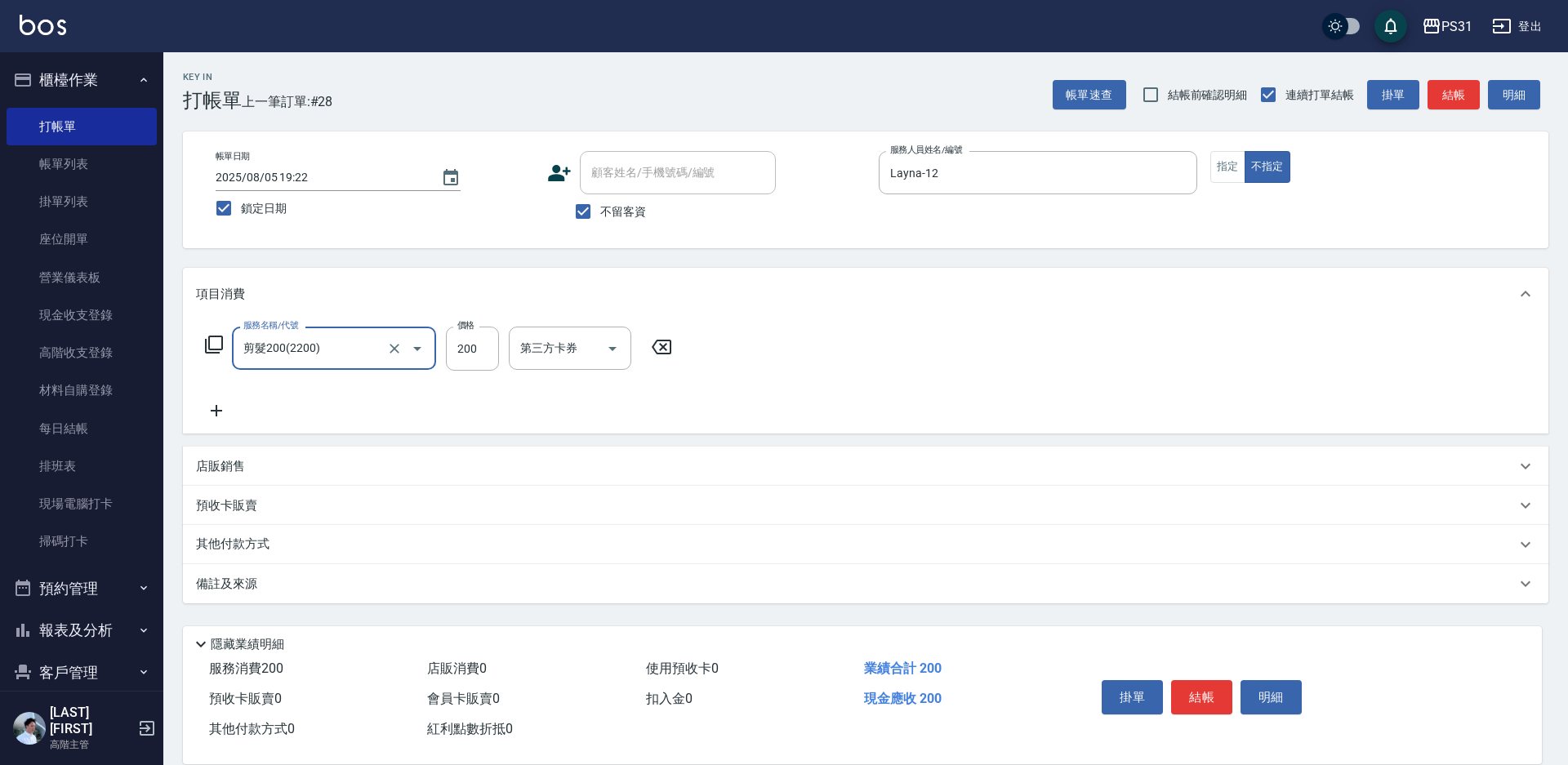 type on "剪髮200(2200)" 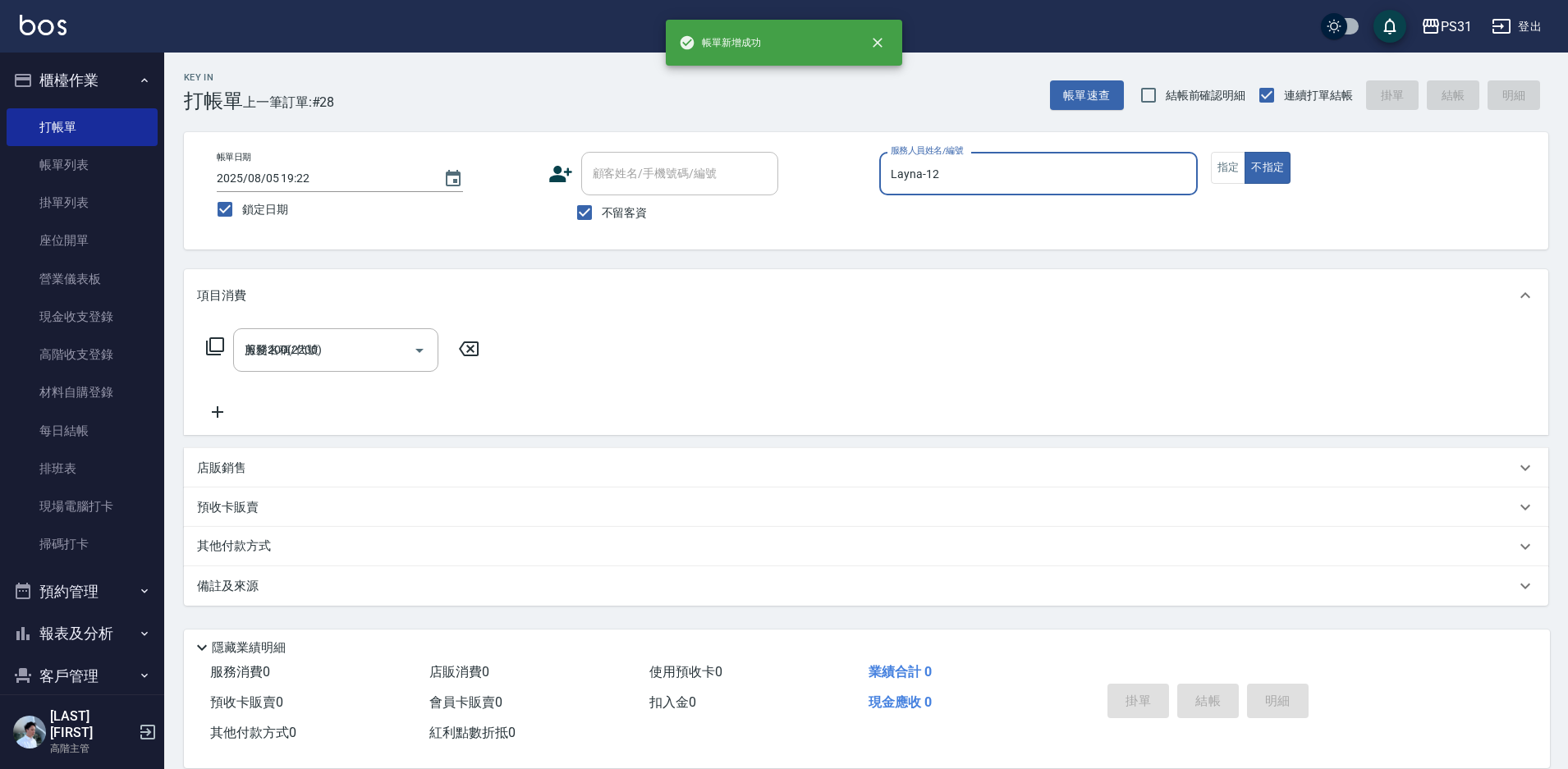 type 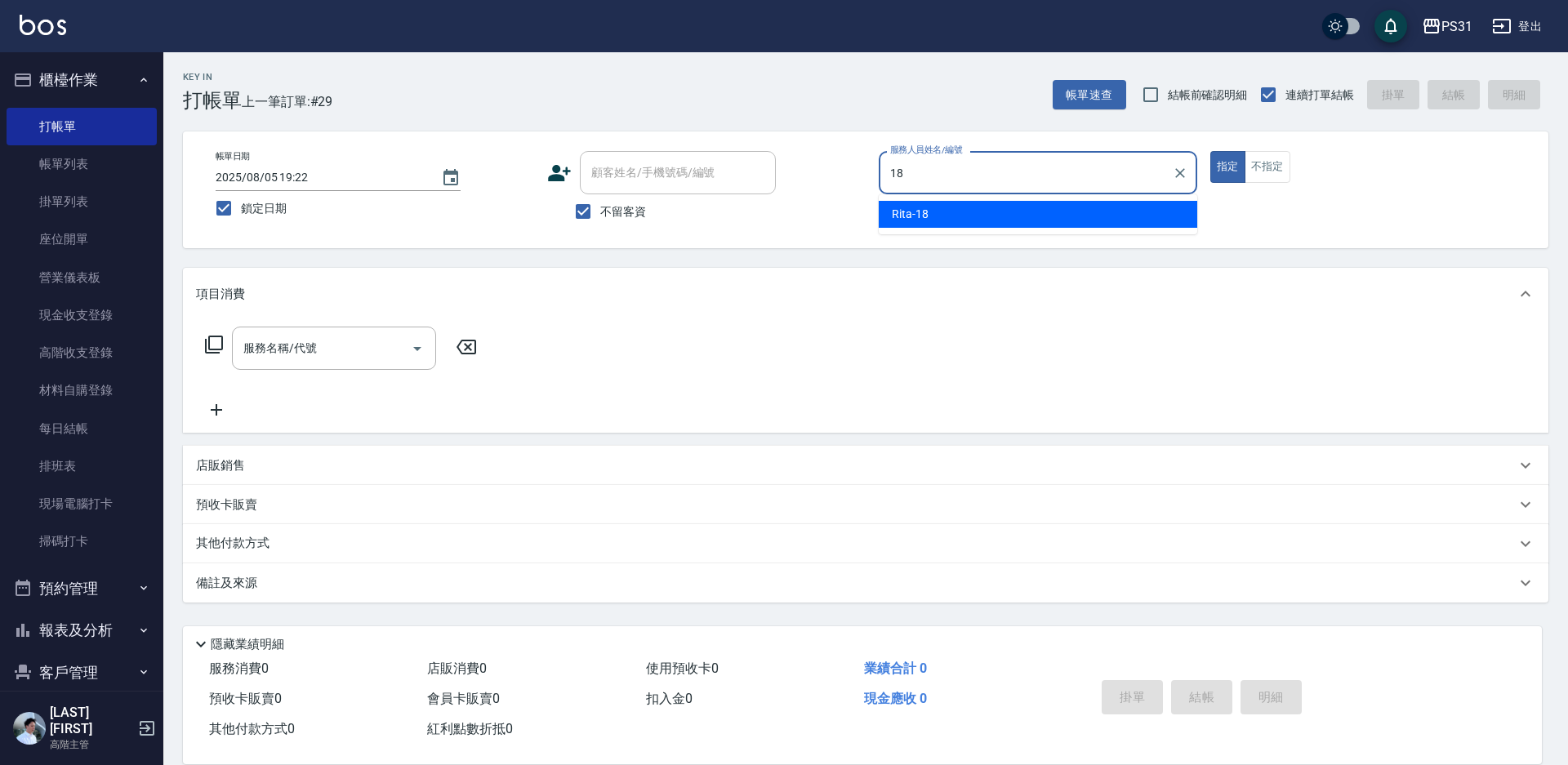type on "Rita-18" 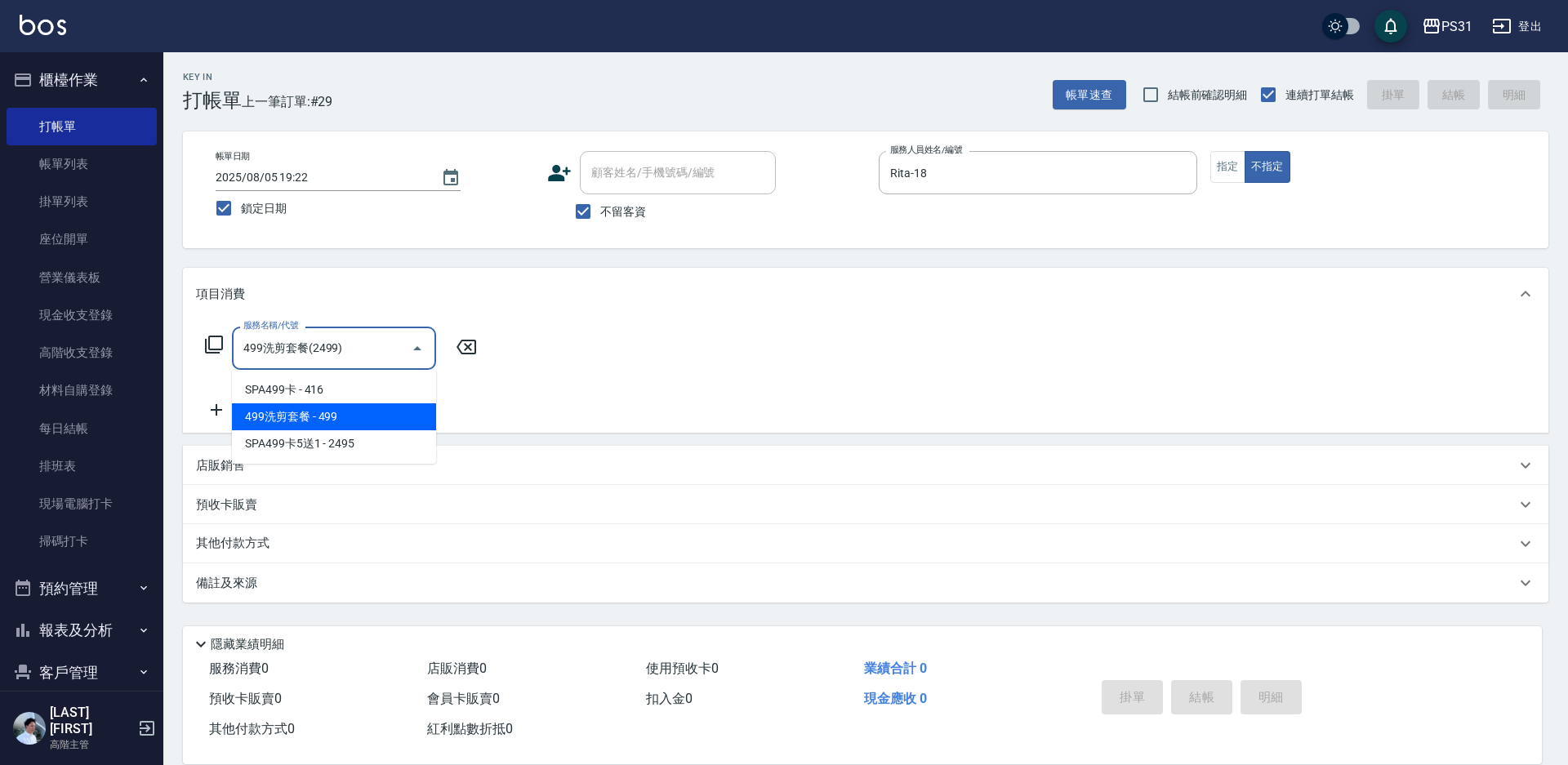 type on "499洗剪套餐(2499)" 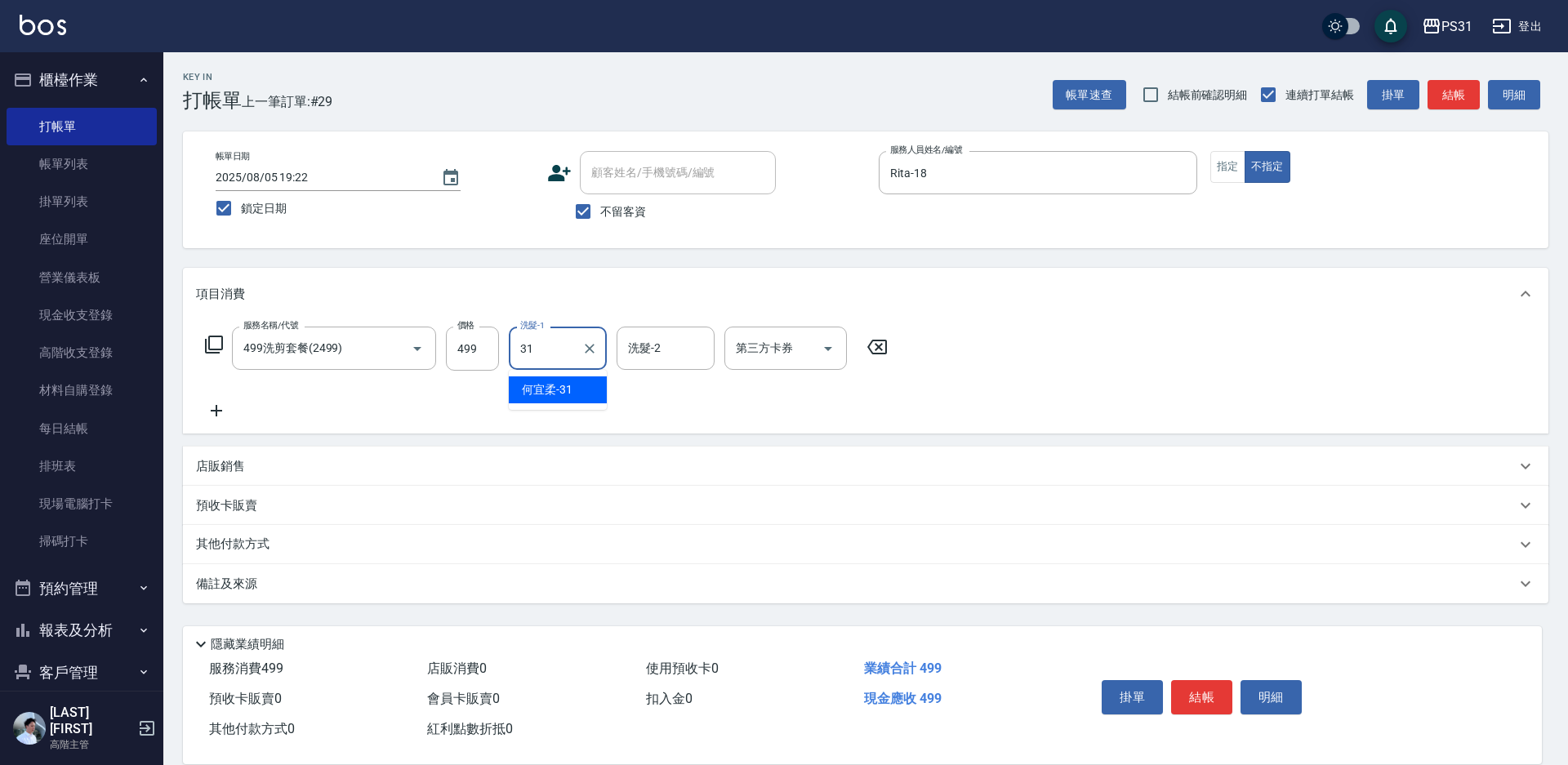type on "何宜柔-31" 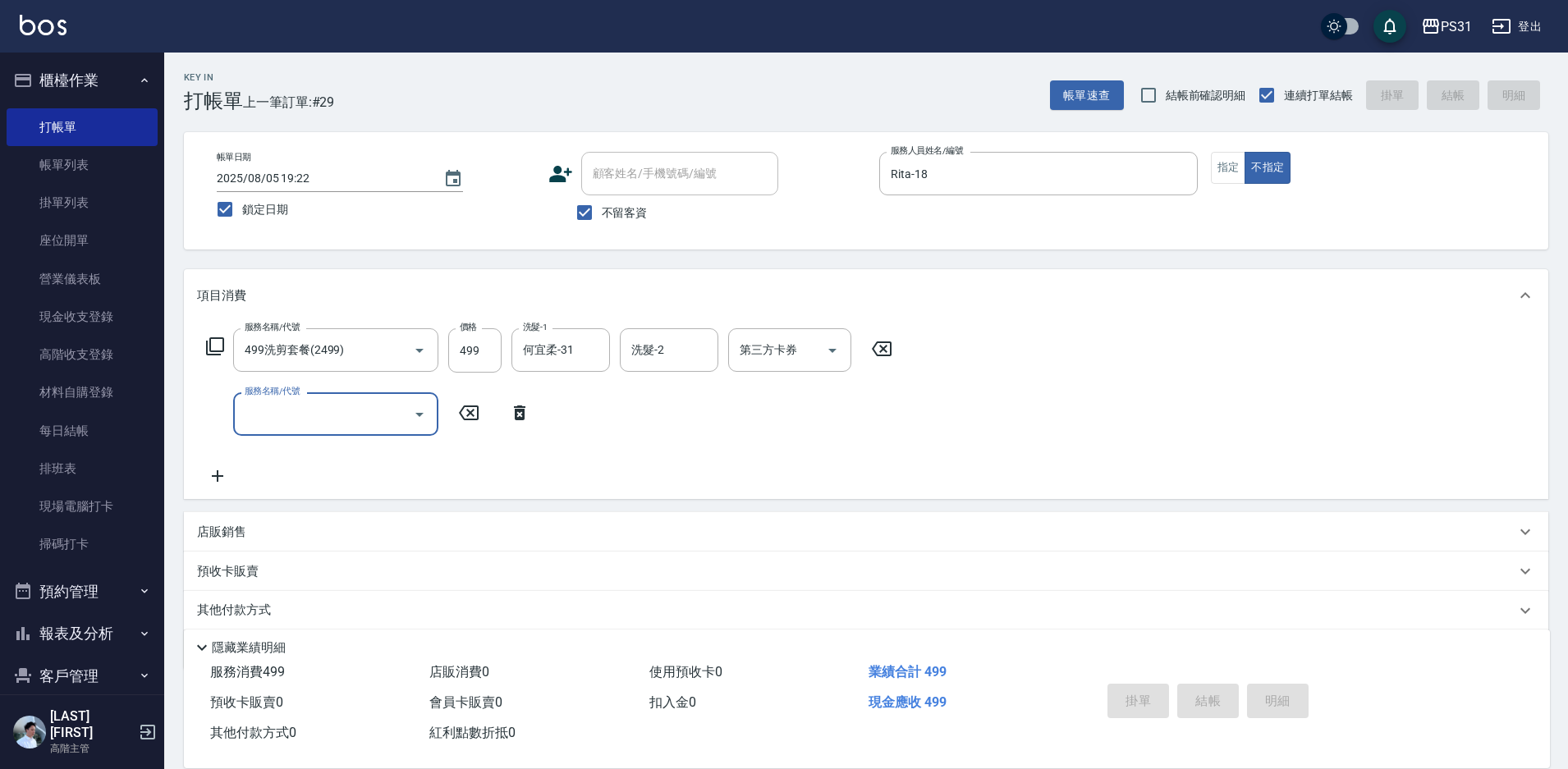 type 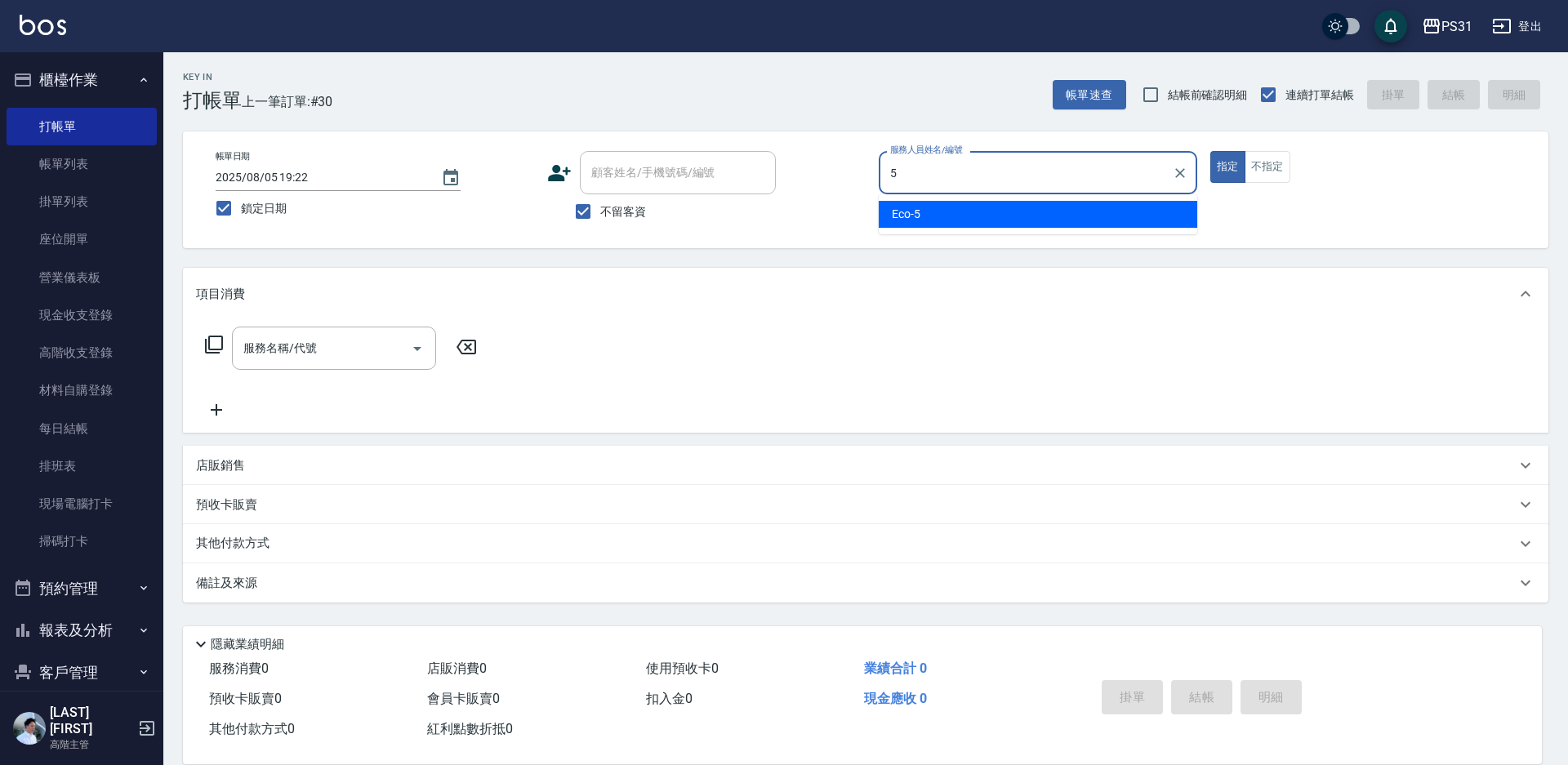 type on "Eco-5" 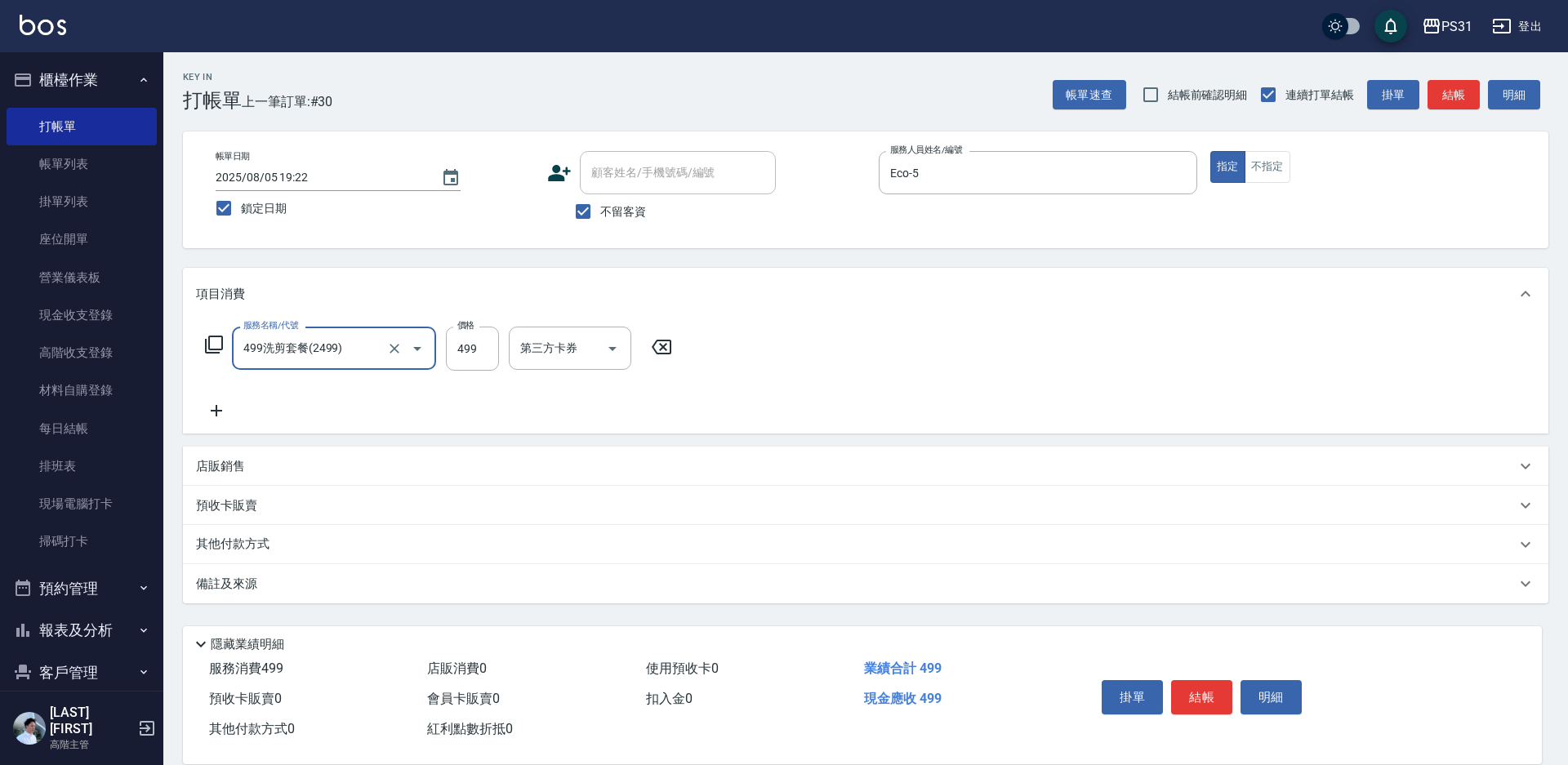 type on "499洗剪套餐(2499)" 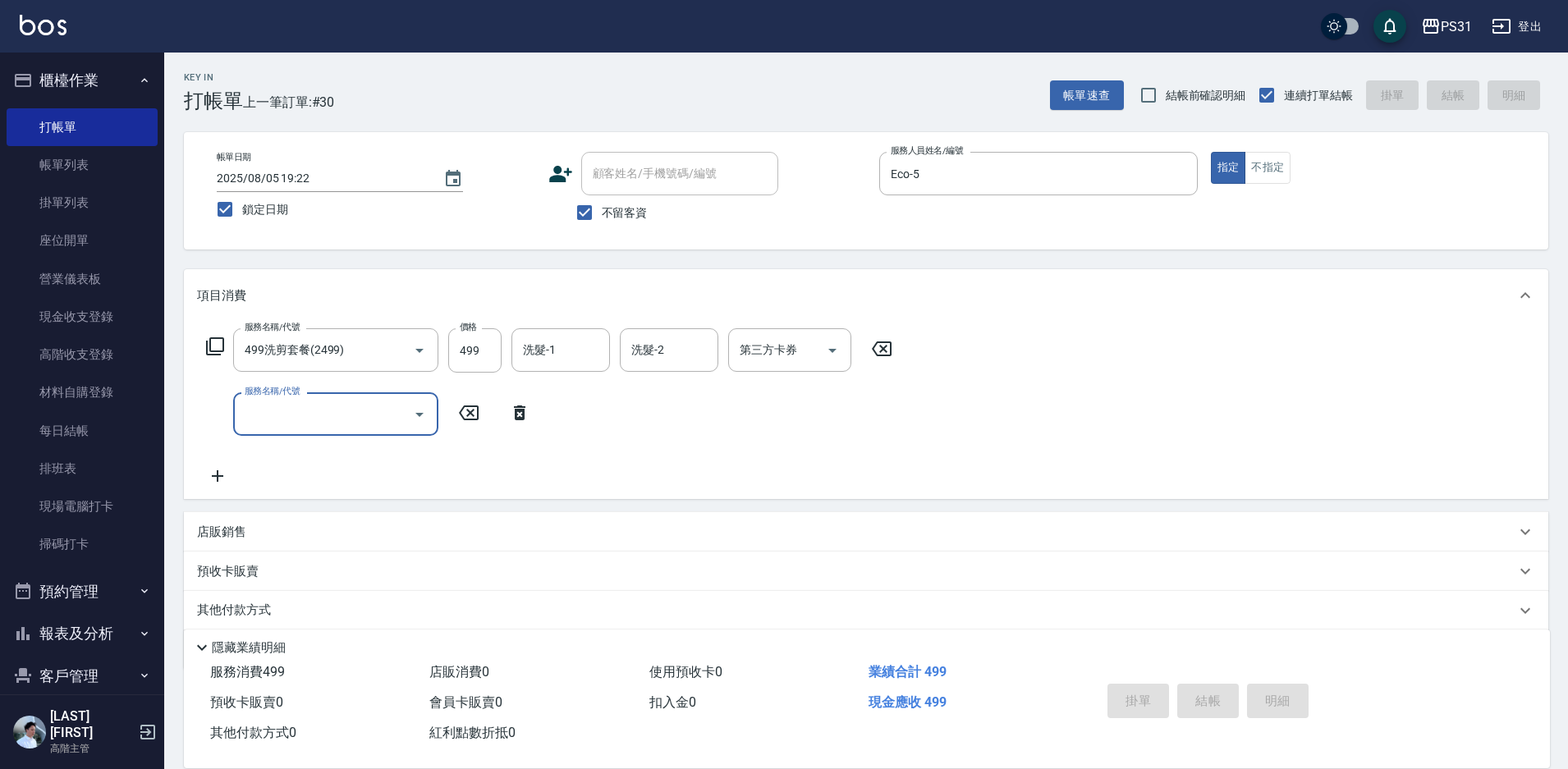 type 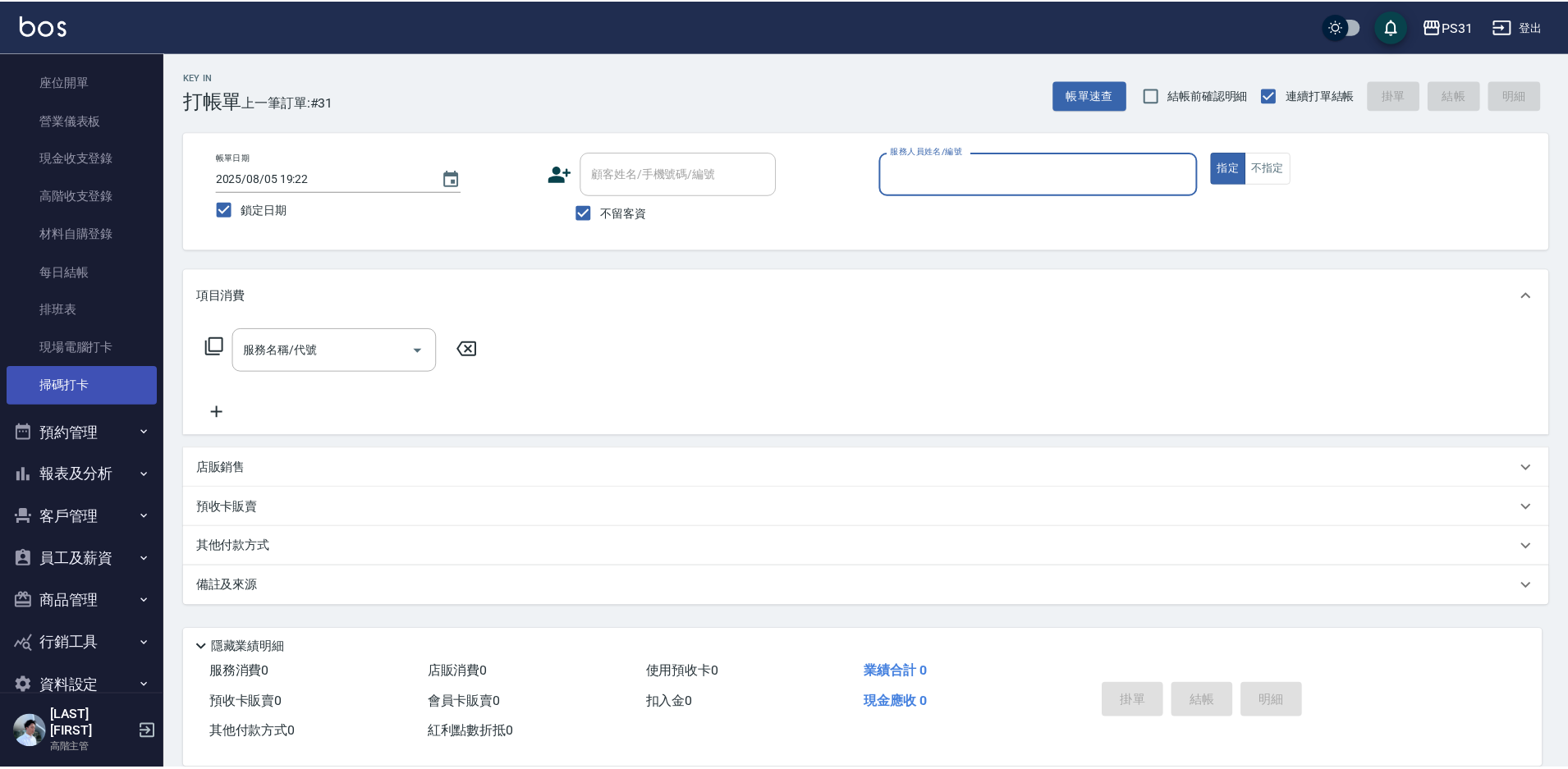 scroll, scrollTop: 164, scrollLeft: 0, axis: vertical 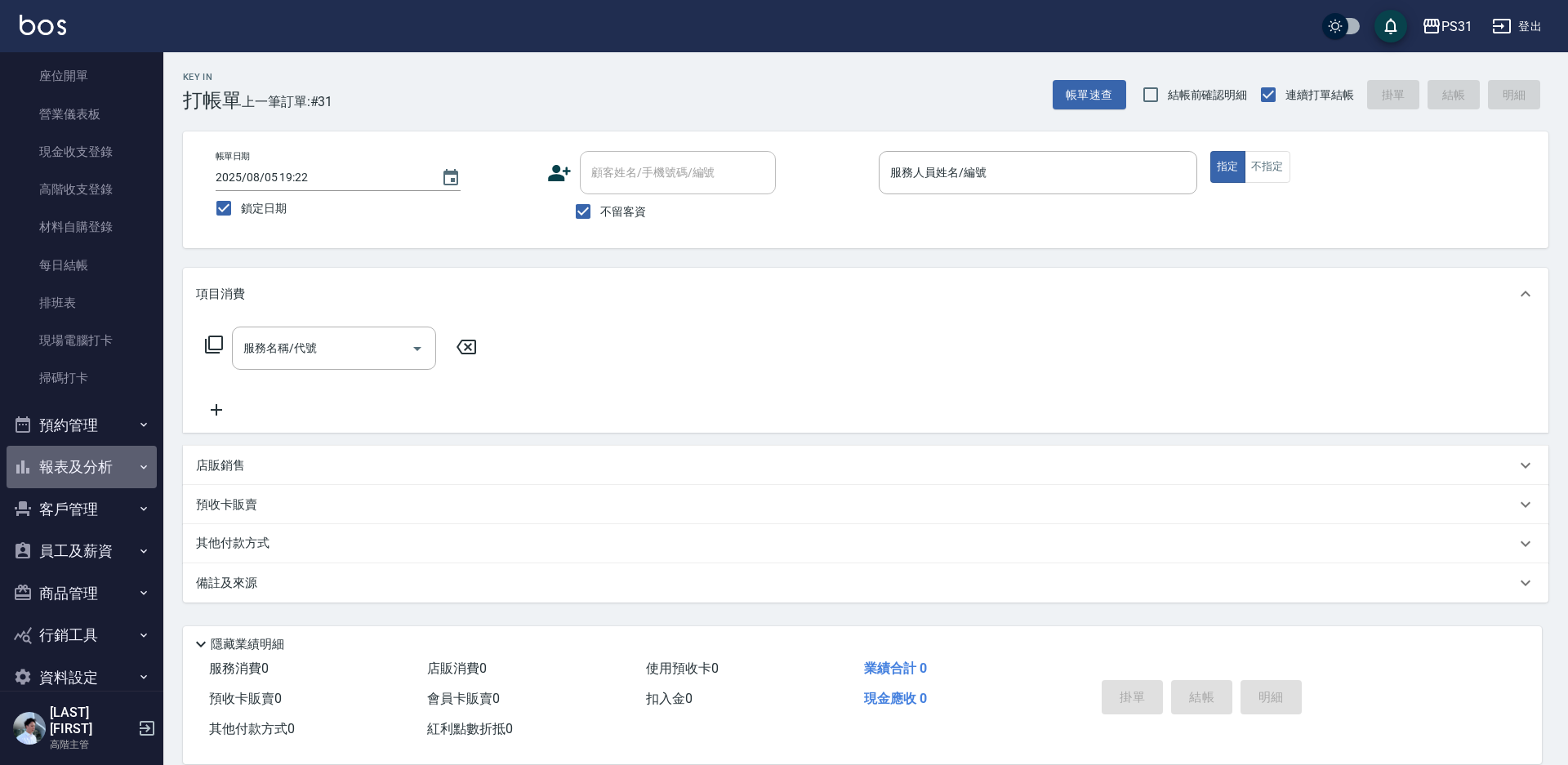 click on "報表及分析" at bounding box center (82, 467) 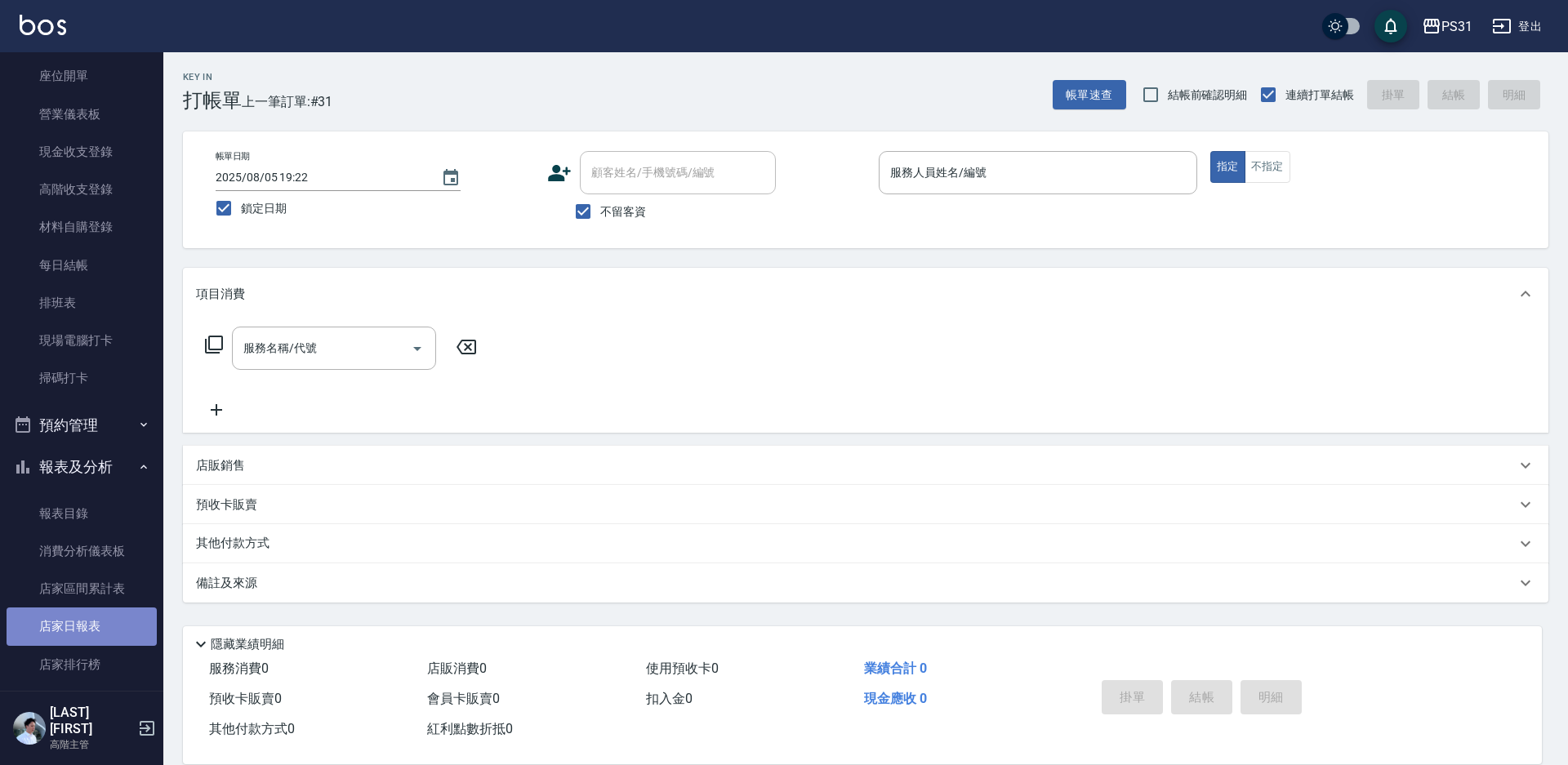 click on "店家日報表" at bounding box center [82, 626] 